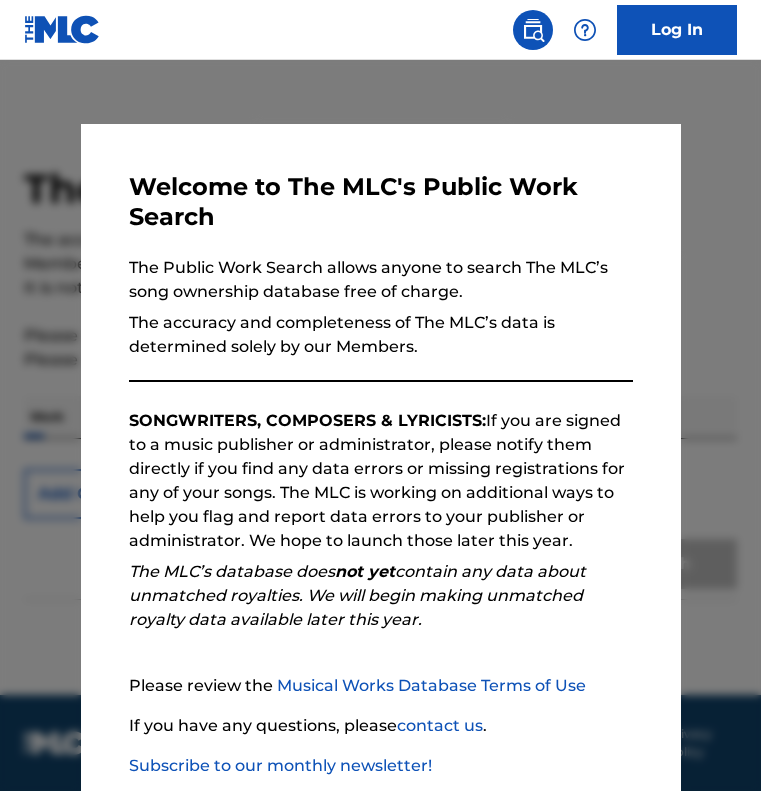 scroll, scrollTop: 0, scrollLeft: 0, axis: both 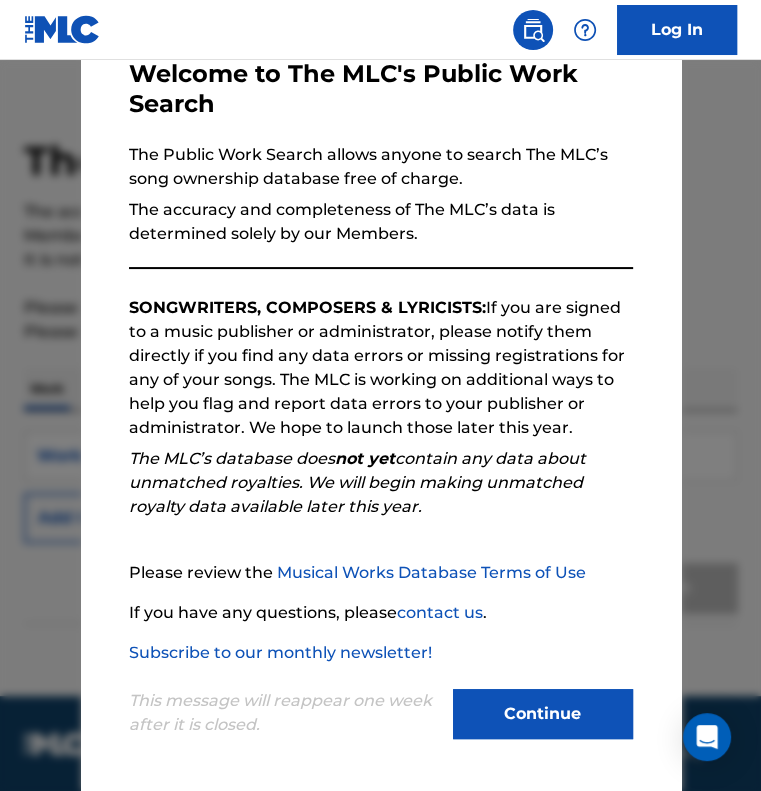 click on "Continue" at bounding box center [543, 714] 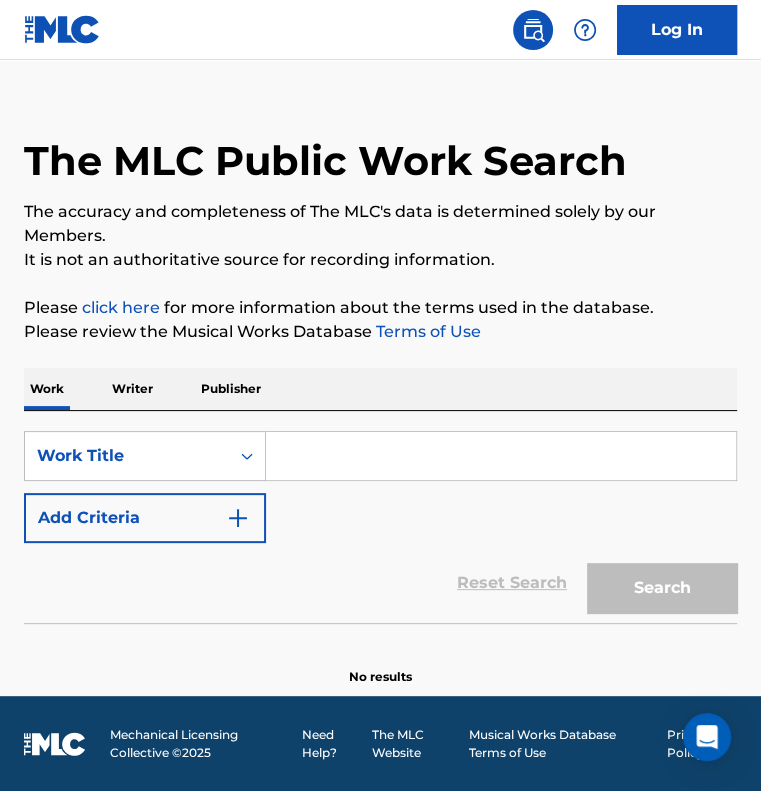 click at bounding box center (501, 456) 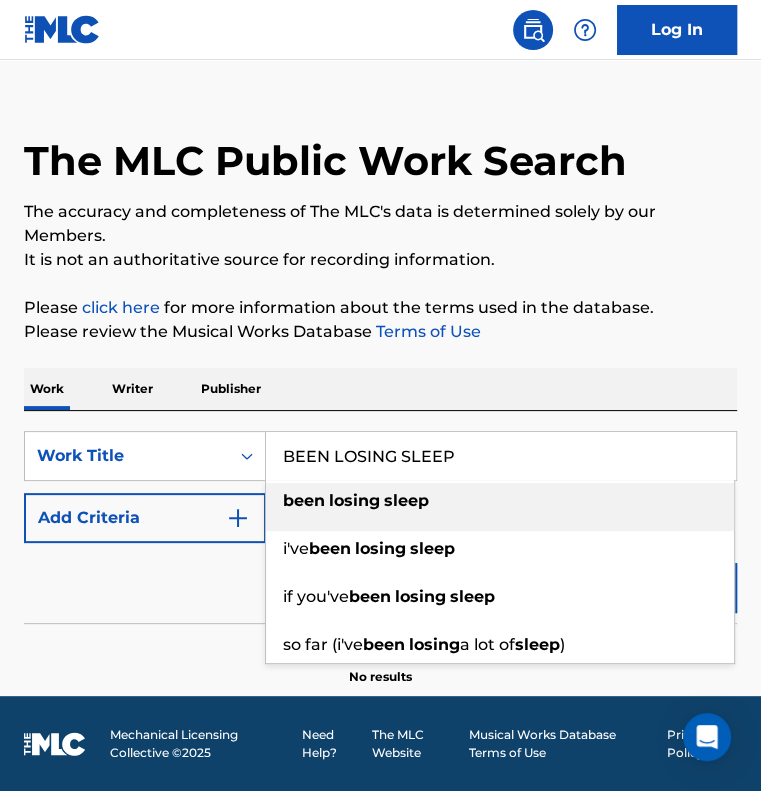 type on "BEEN LOSING SLEEP" 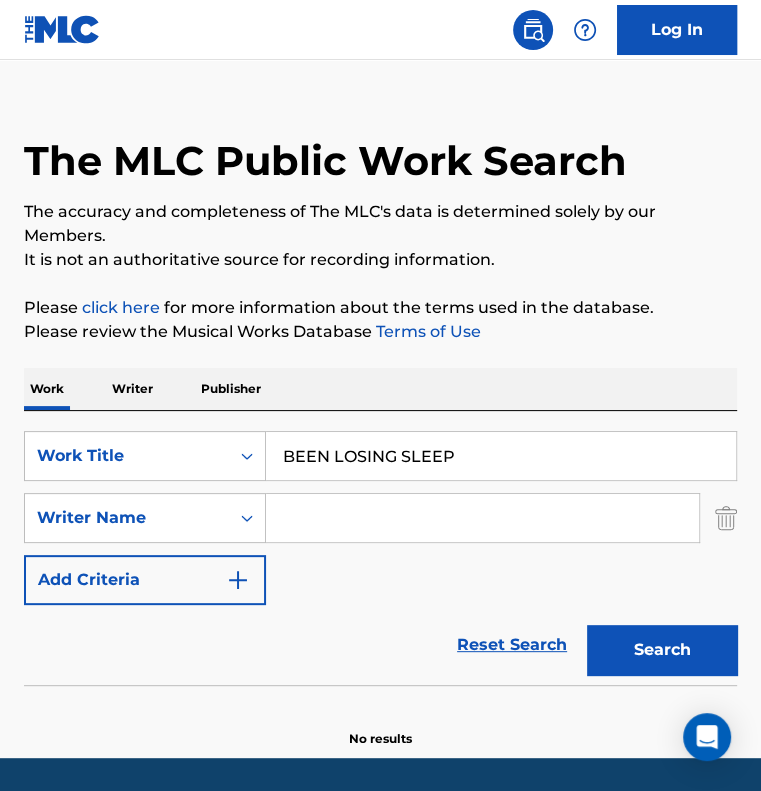 click at bounding box center (482, 518) 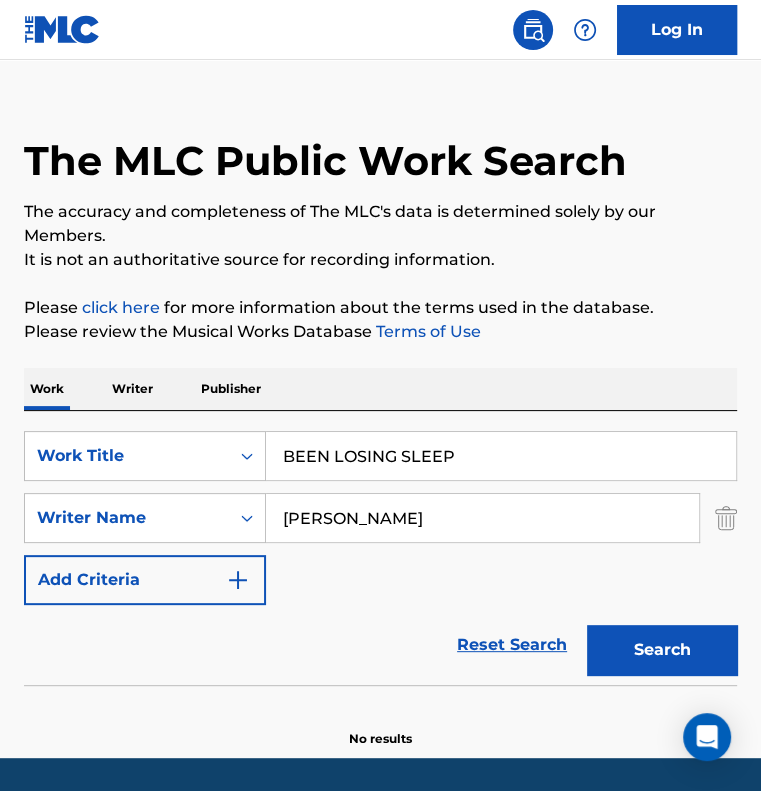 type on "[PERSON_NAME]" 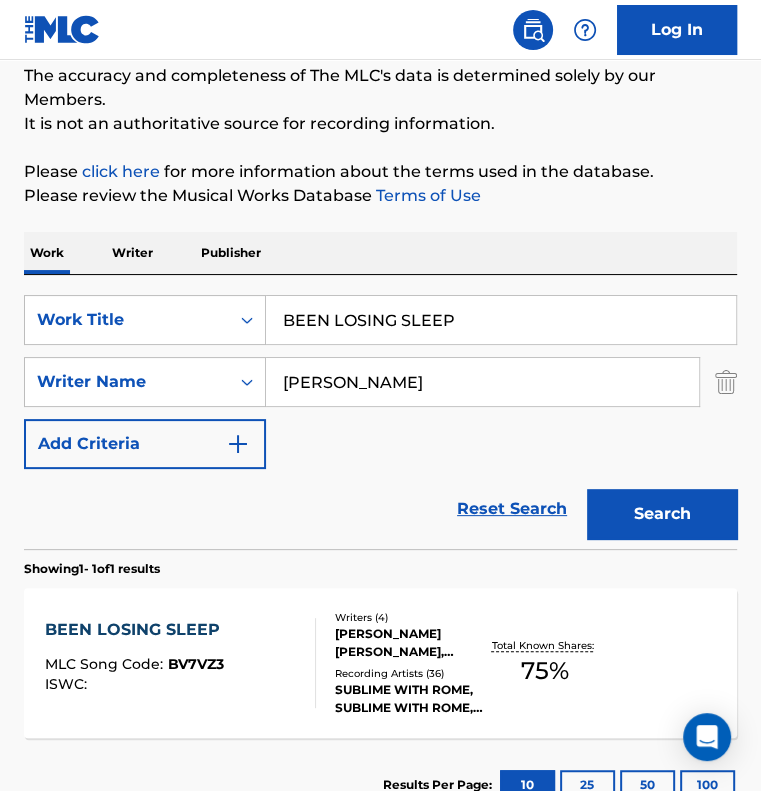 scroll, scrollTop: 228, scrollLeft: 0, axis: vertical 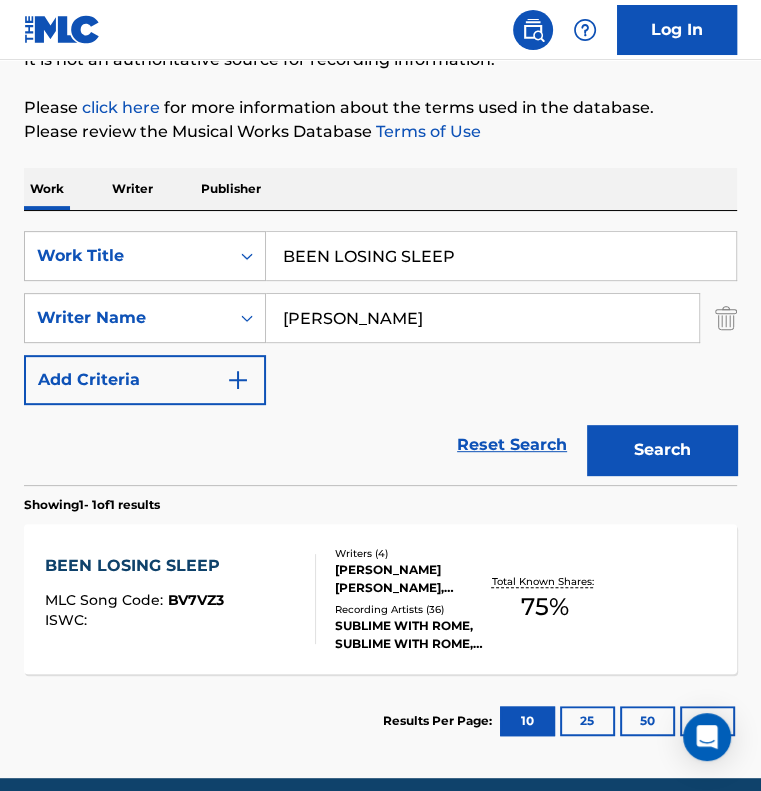 click on "BEEN LOSING SLEEP" at bounding box center [501, 256] 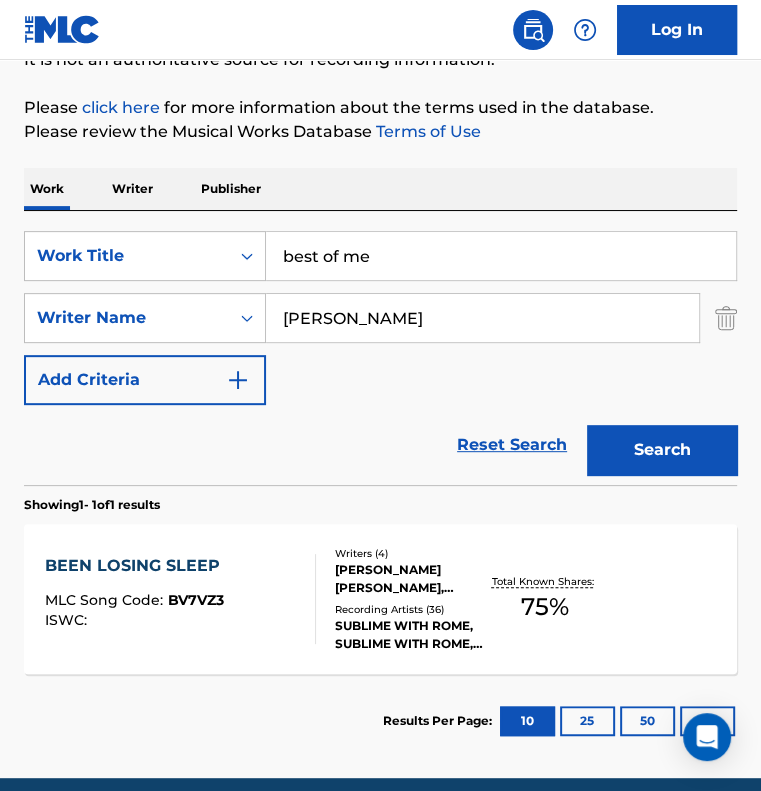 click on "Search" at bounding box center [662, 450] 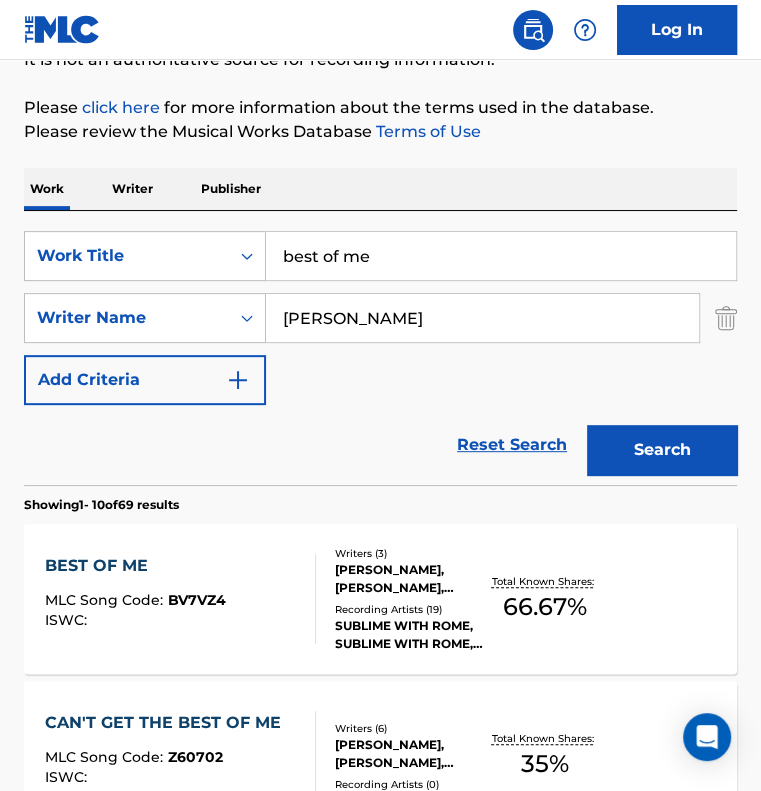 scroll, scrollTop: 328, scrollLeft: 0, axis: vertical 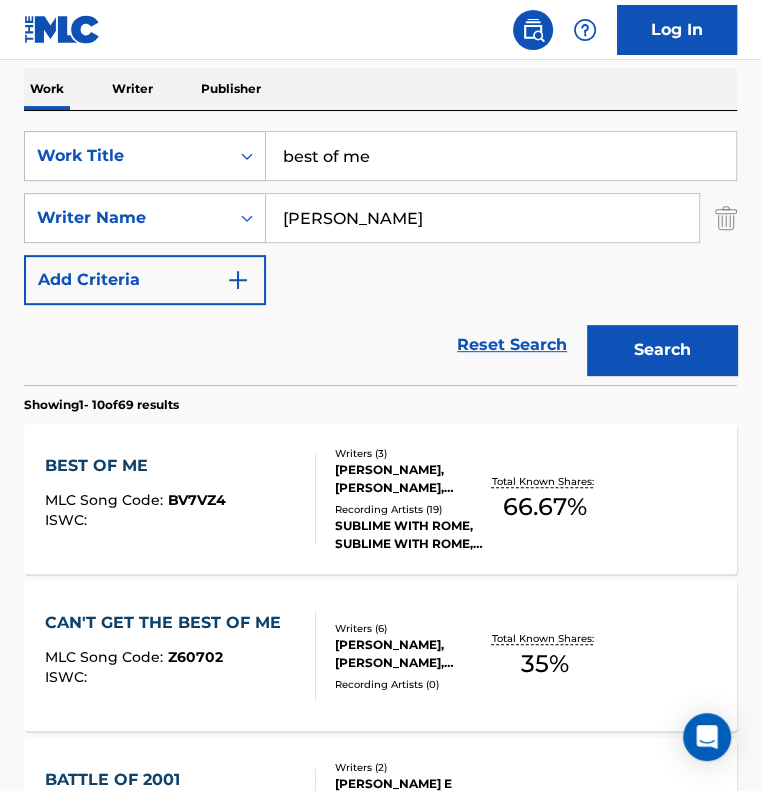 click on "best of me" at bounding box center [501, 156] 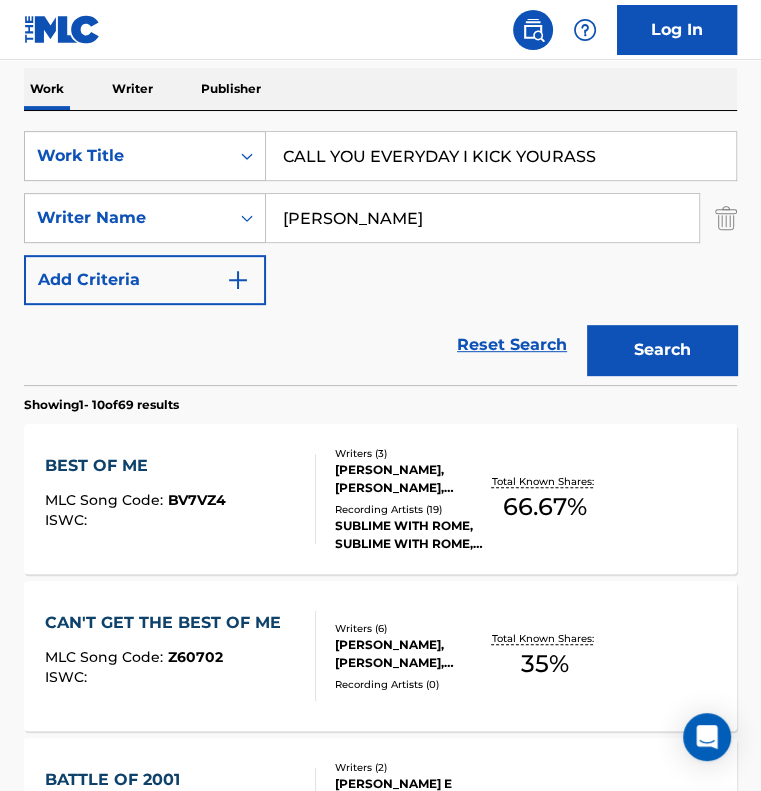 click on "CALL YOU EVERYDAY I KICK YOURASS" at bounding box center [501, 156] 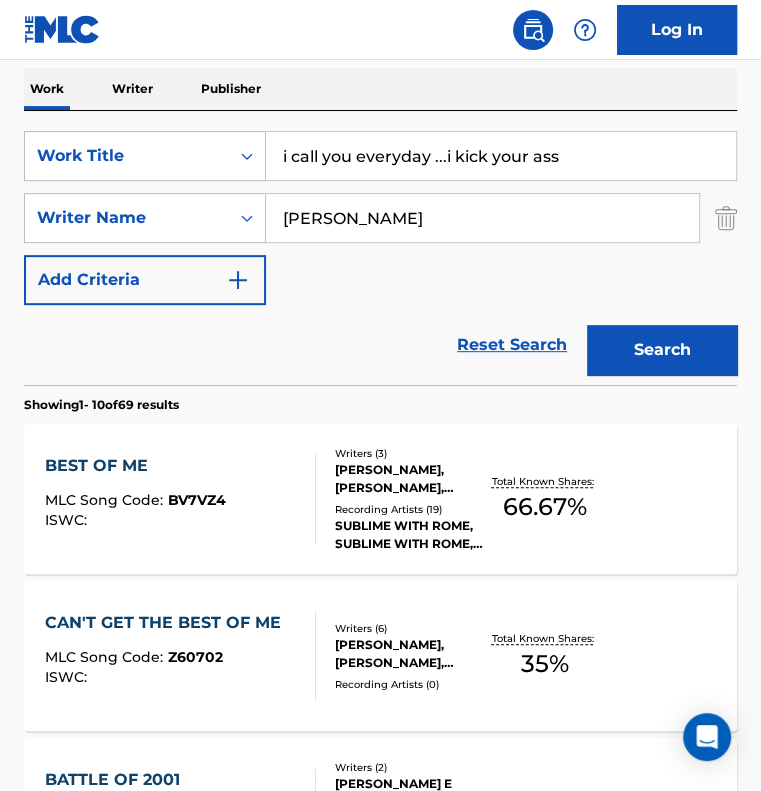 click on "Search" at bounding box center (662, 350) 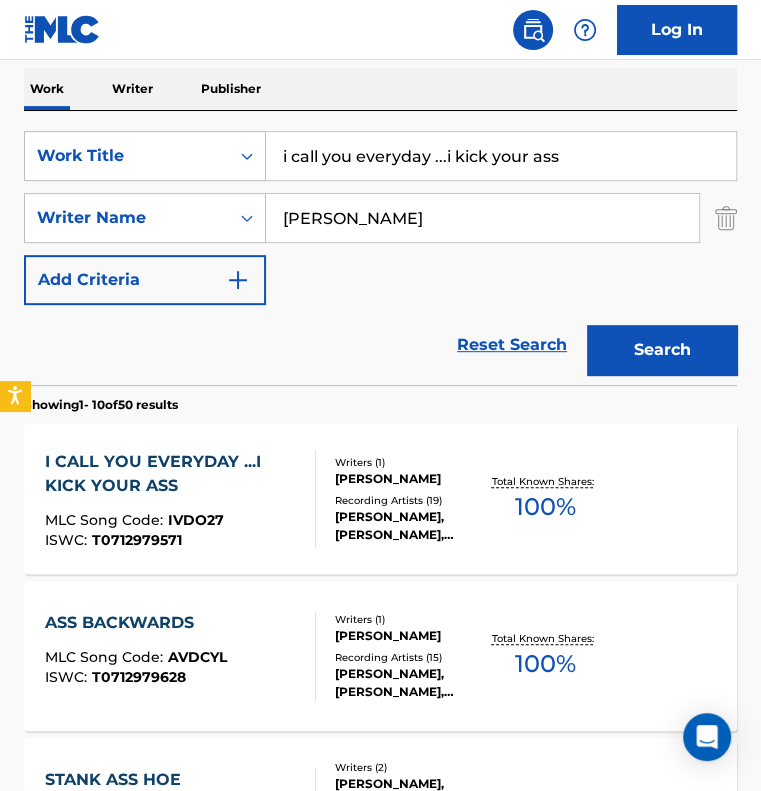 scroll, scrollTop: 352, scrollLeft: 0, axis: vertical 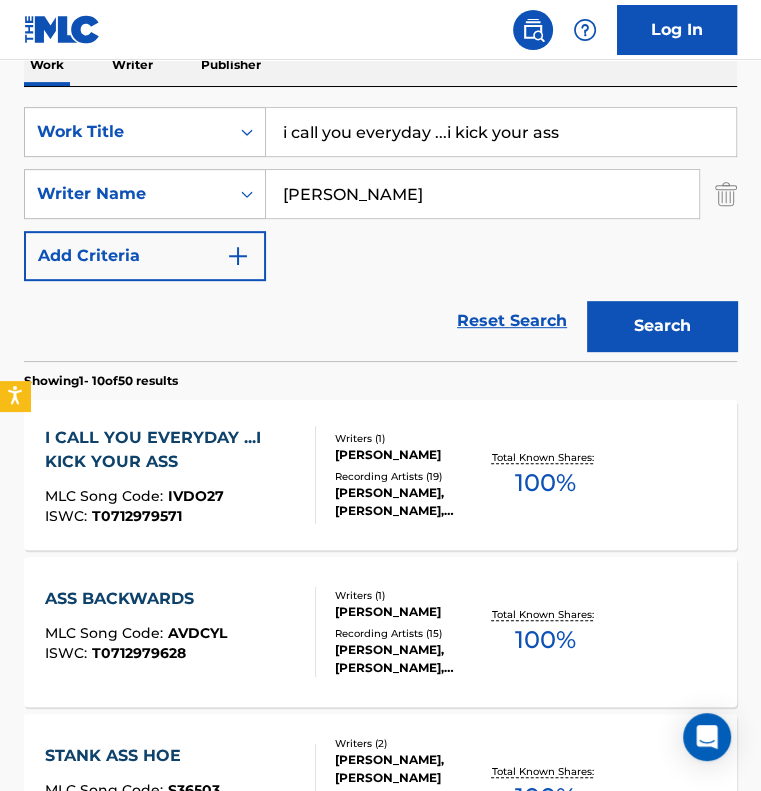 click on "i call you everyday ...i kick your ass" at bounding box center [501, 132] 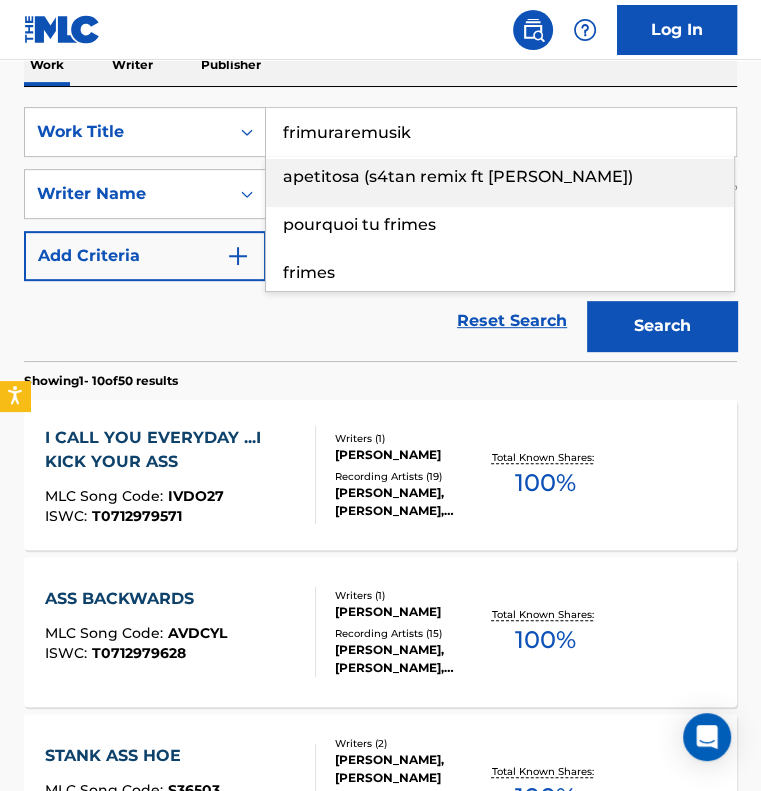 click on "frimuraremusik" at bounding box center [501, 132] 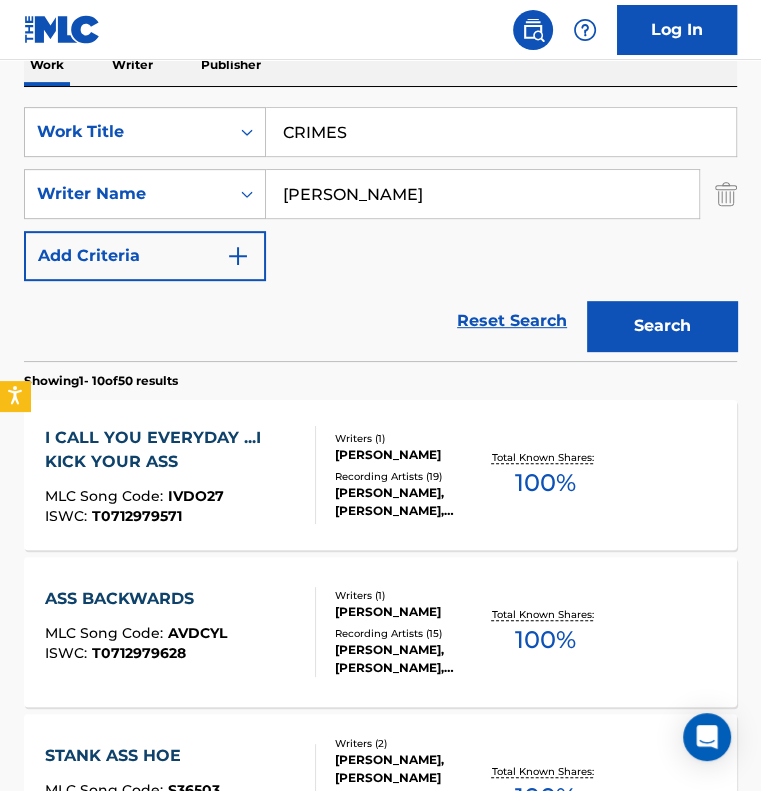 click on "Search" at bounding box center (662, 326) 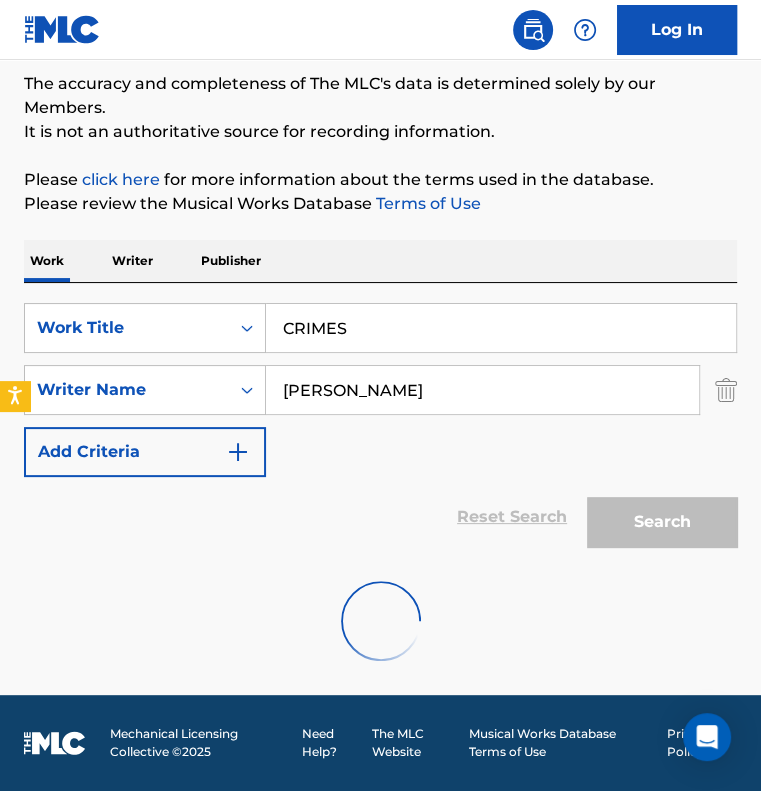 scroll, scrollTop: 90, scrollLeft: 0, axis: vertical 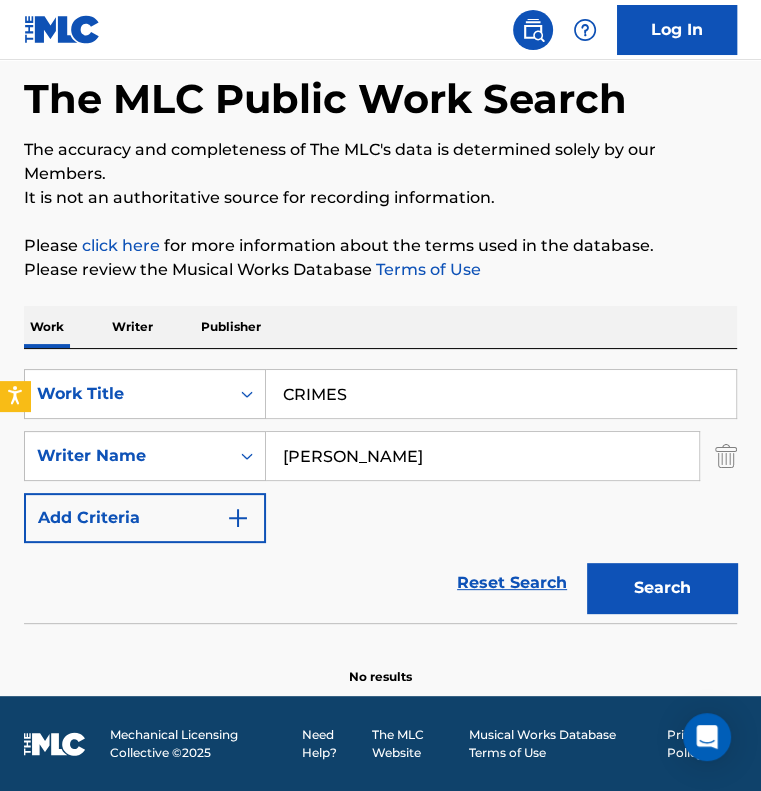 click on "CRIMES" at bounding box center [501, 394] 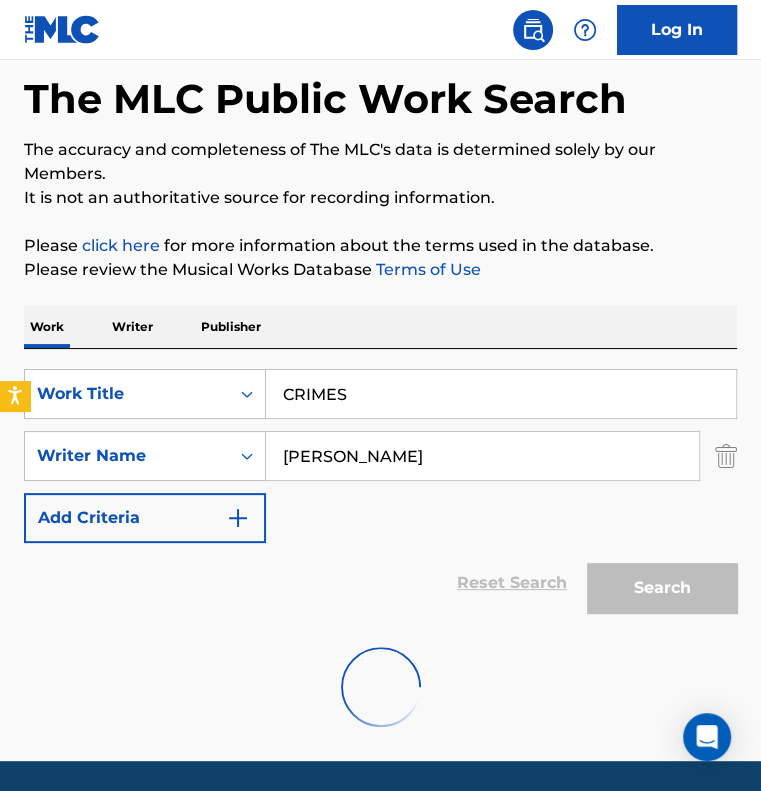 scroll, scrollTop: 90, scrollLeft: 0, axis: vertical 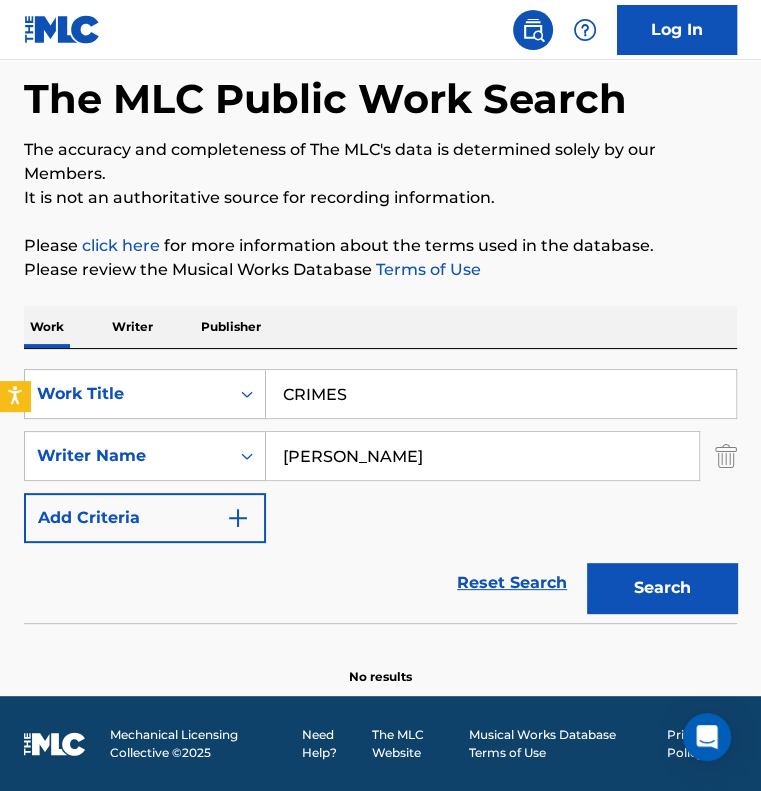 click on "CRIMES" at bounding box center (501, 394) 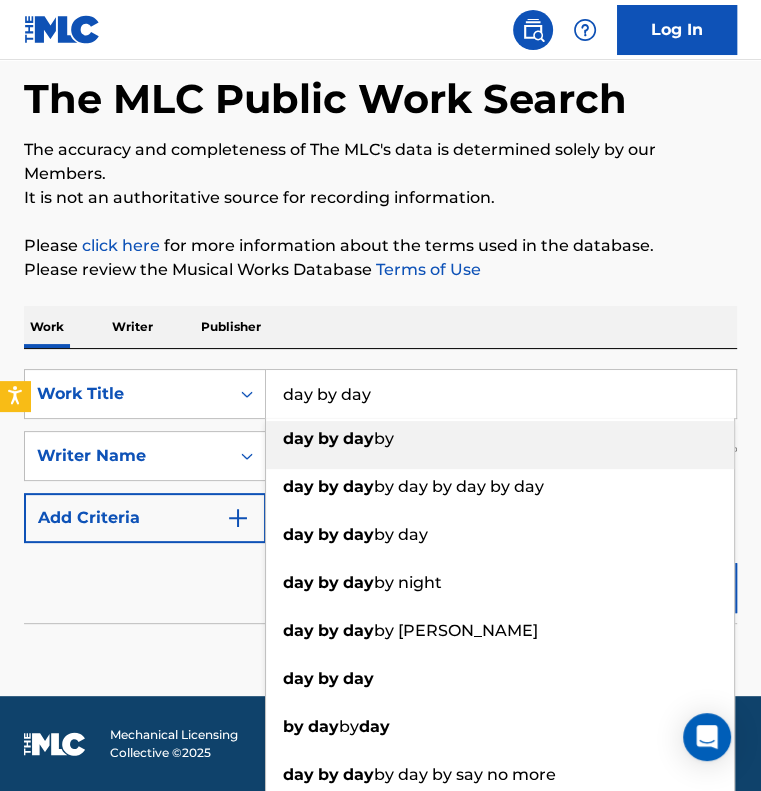 click on "Search" at bounding box center [662, 588] 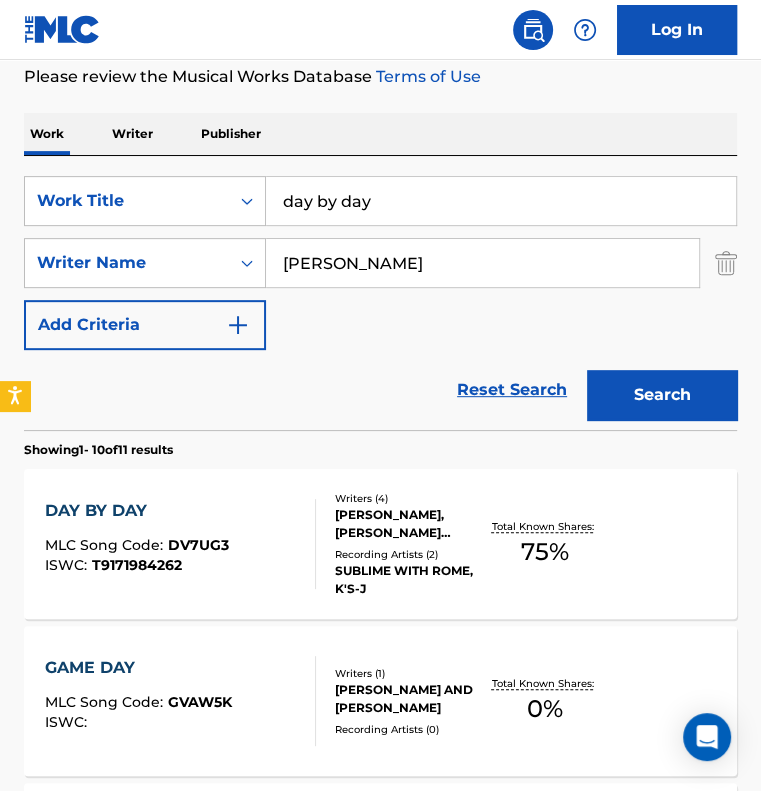 scroll, scrollTop: 290, scrollLeft: 0, axis: vertical 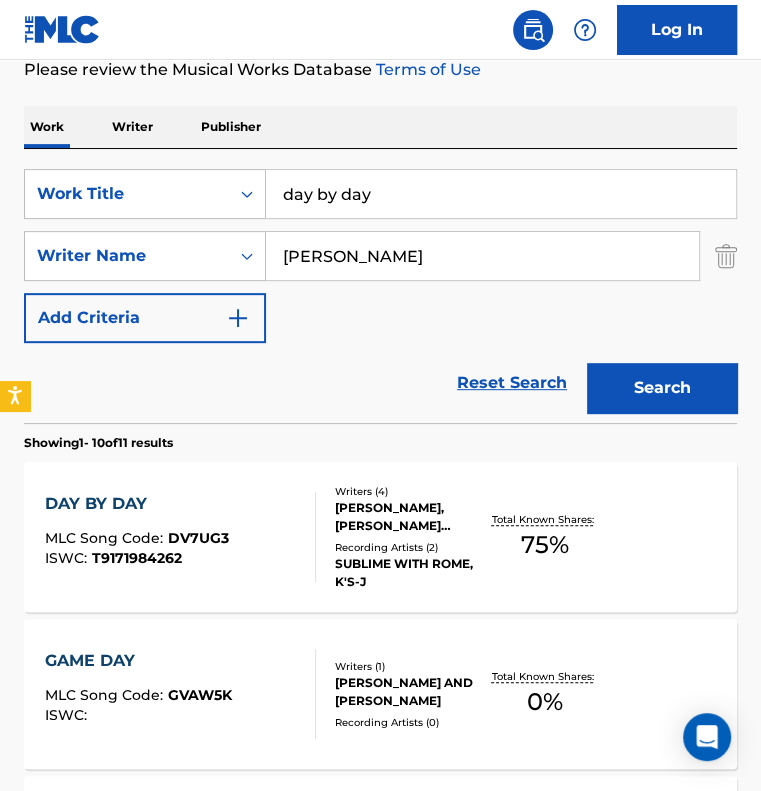 click on "day by day" at bounding box center [501, 194] 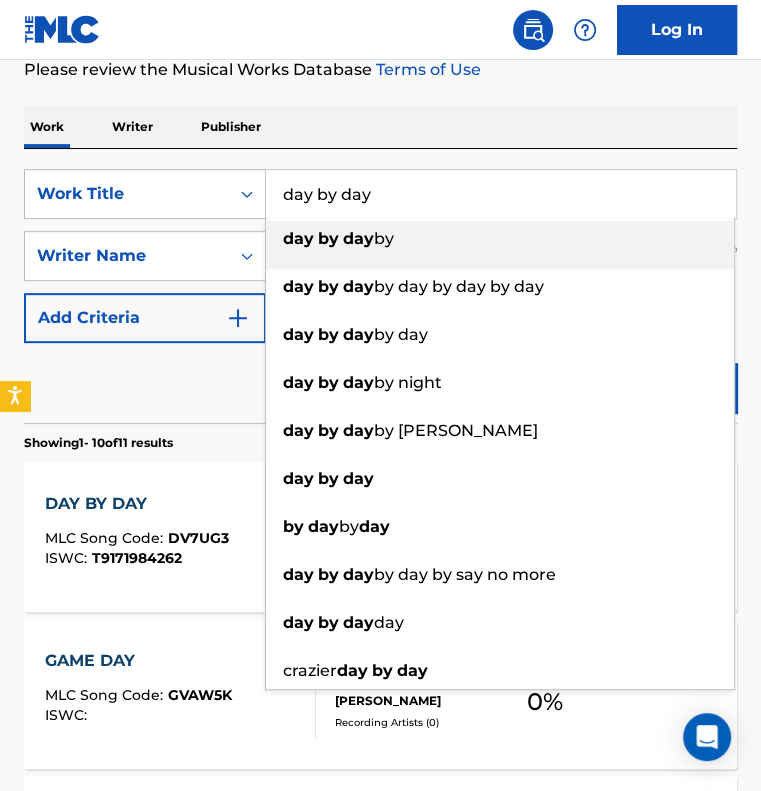 click on "day by day" at bounding box center (501, 194) 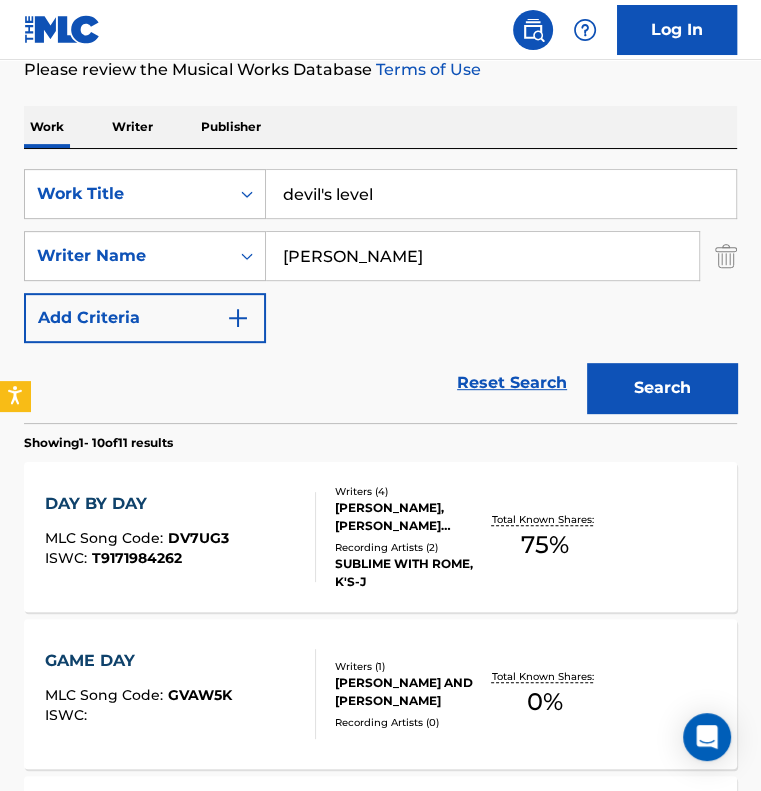 click on "Search" at bounding box center (662, 388) 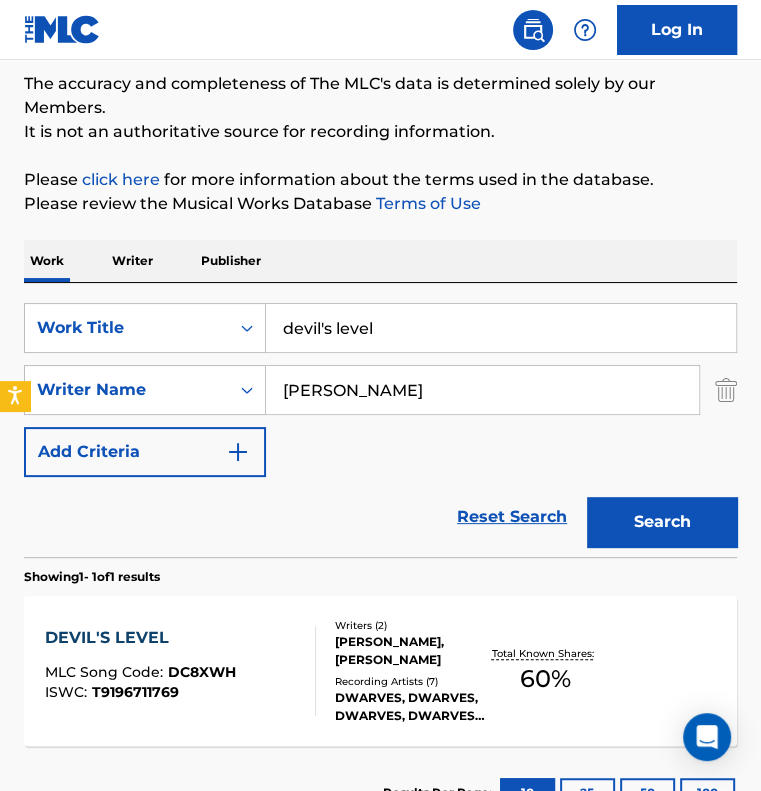 scroll, scrollTop: 290, scrollLeft: 0, axis: vertical 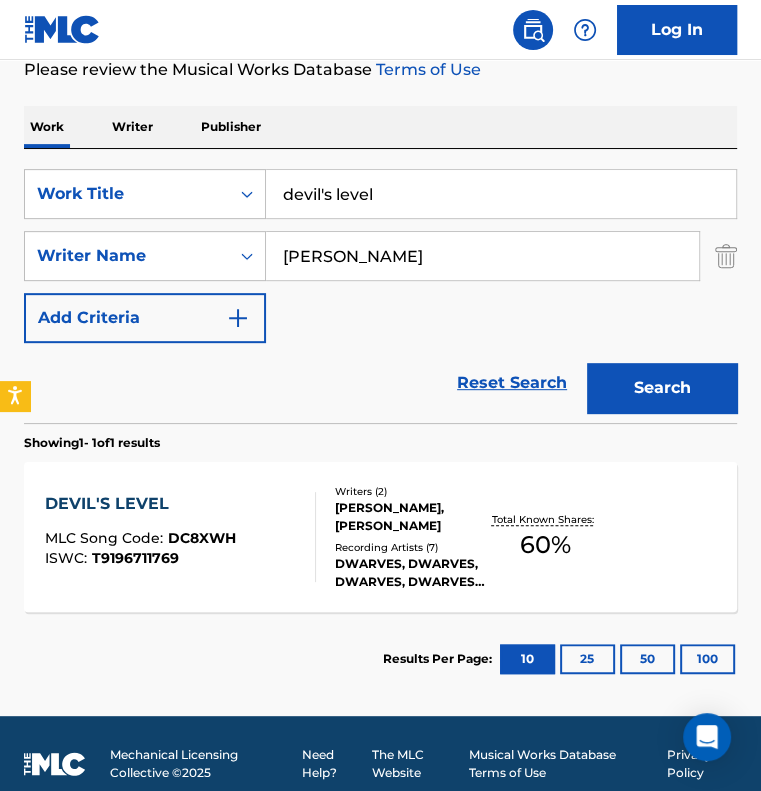 click on "devil's level" at bounding box center [501, 194] 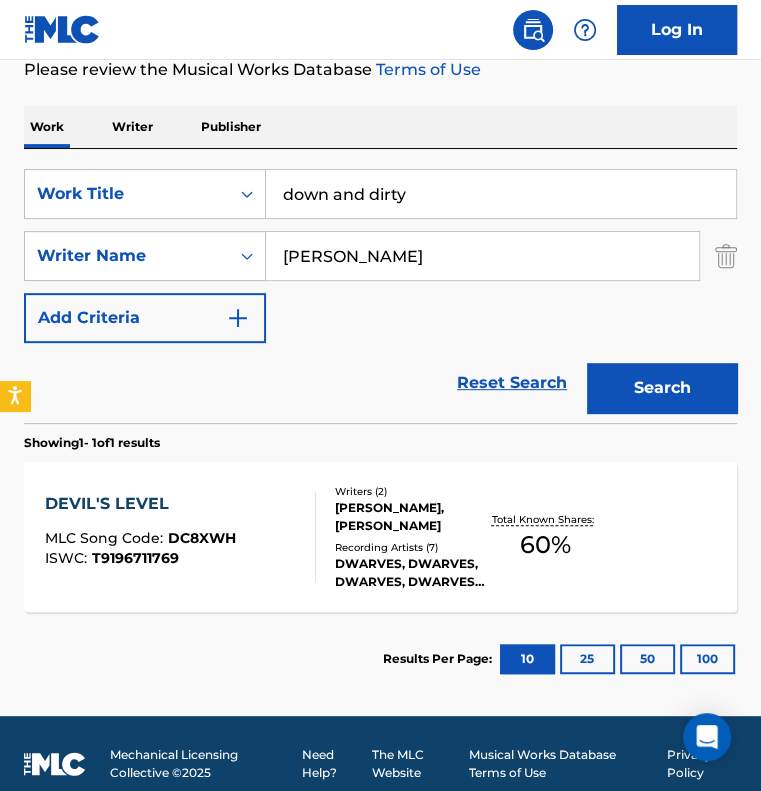 click on "Search" at bounding box center (662, 388) 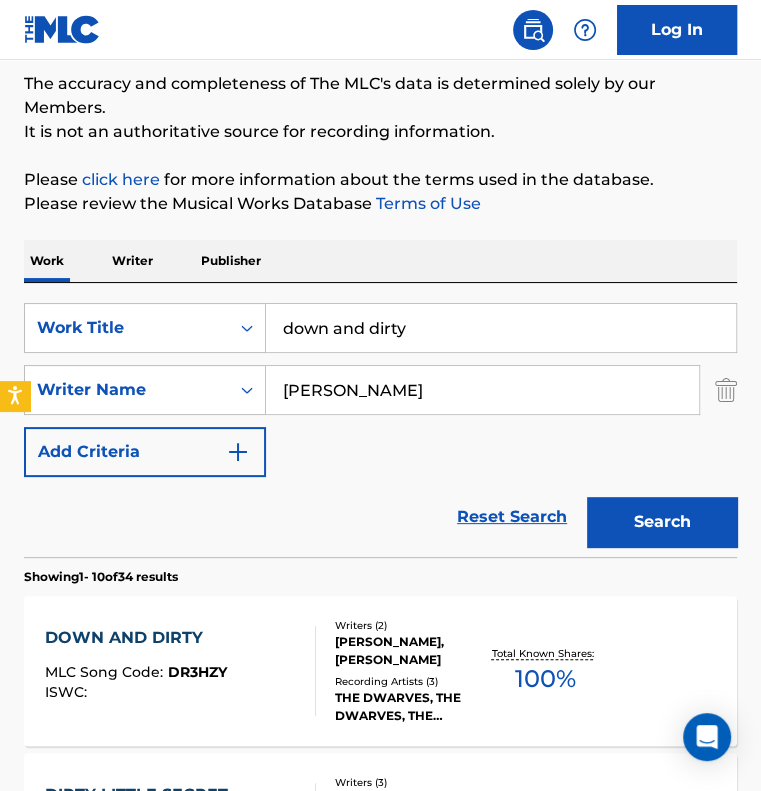 scroll, scrollTop: 290, scrollLeft: 0, axis: vertical 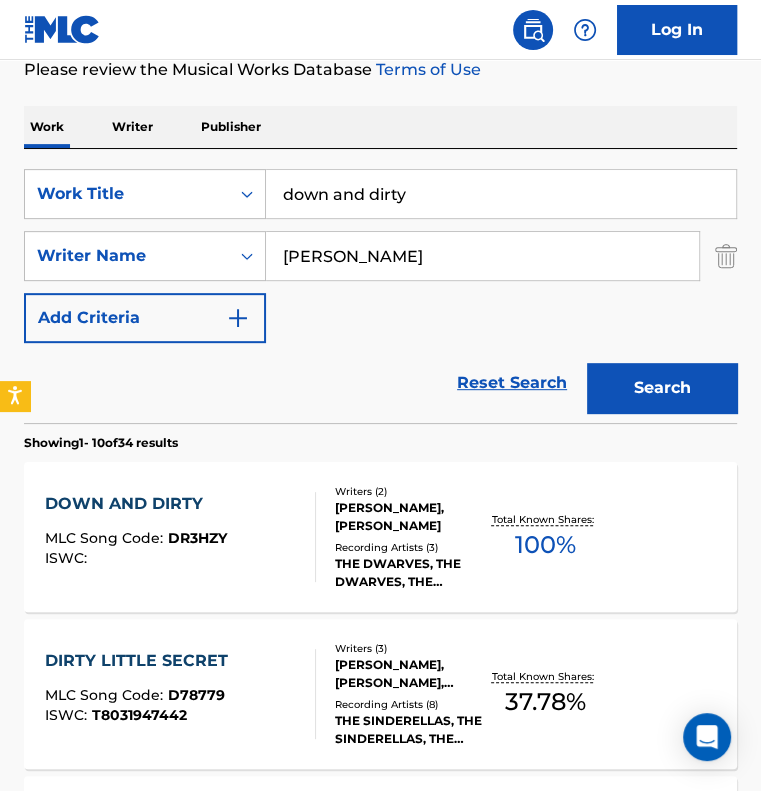 click on "down and dirty" at bounding box center [501, 194] 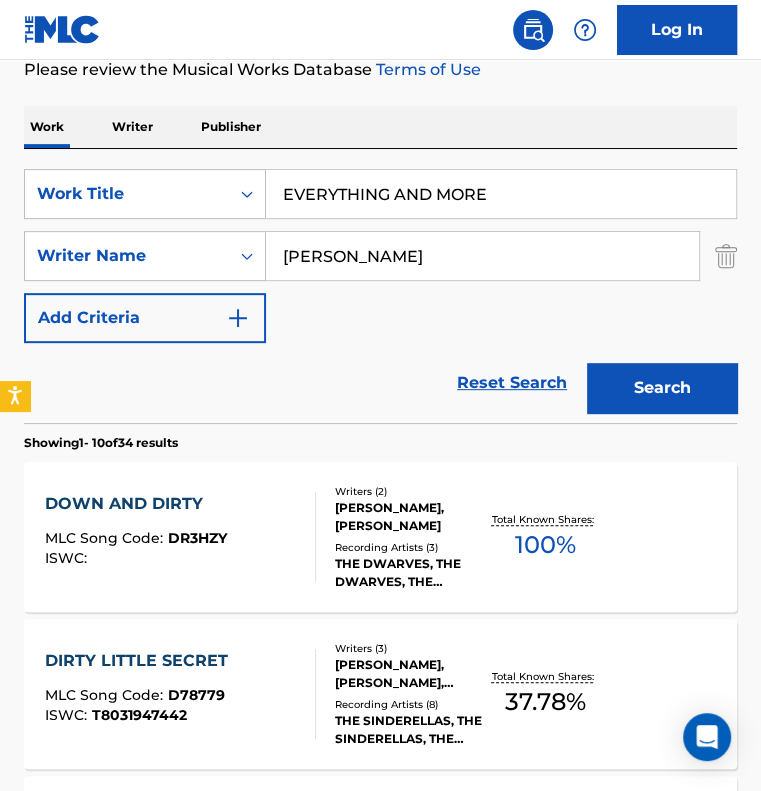 click on "Search" at bounding box center [662, 388] 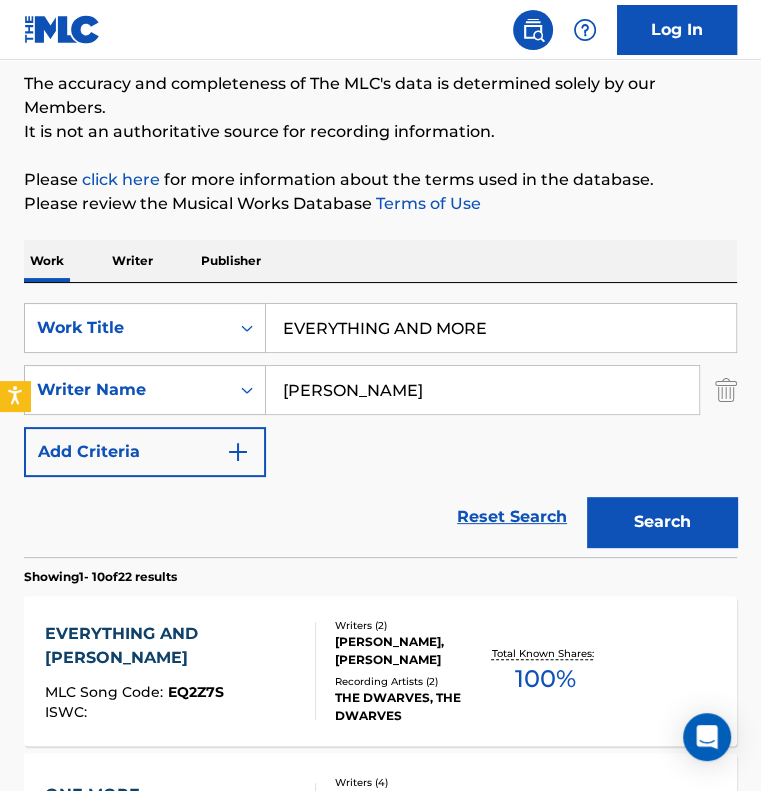scroll, scrollTop: 290, scrollLeft: 0, axis: vertical 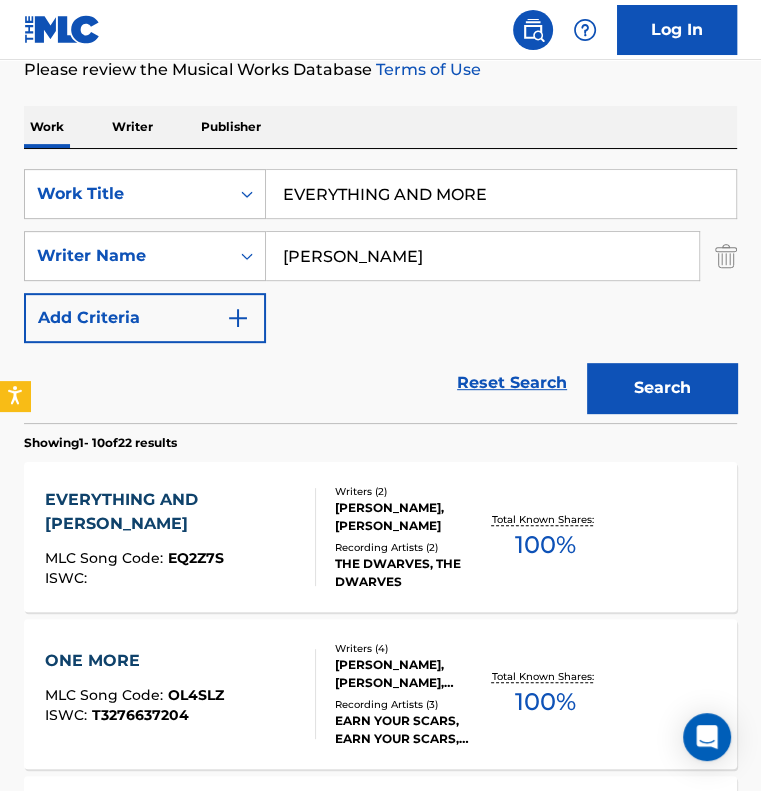 click on "EVERYTHING AND MORE" at bounding box center (501, 194) 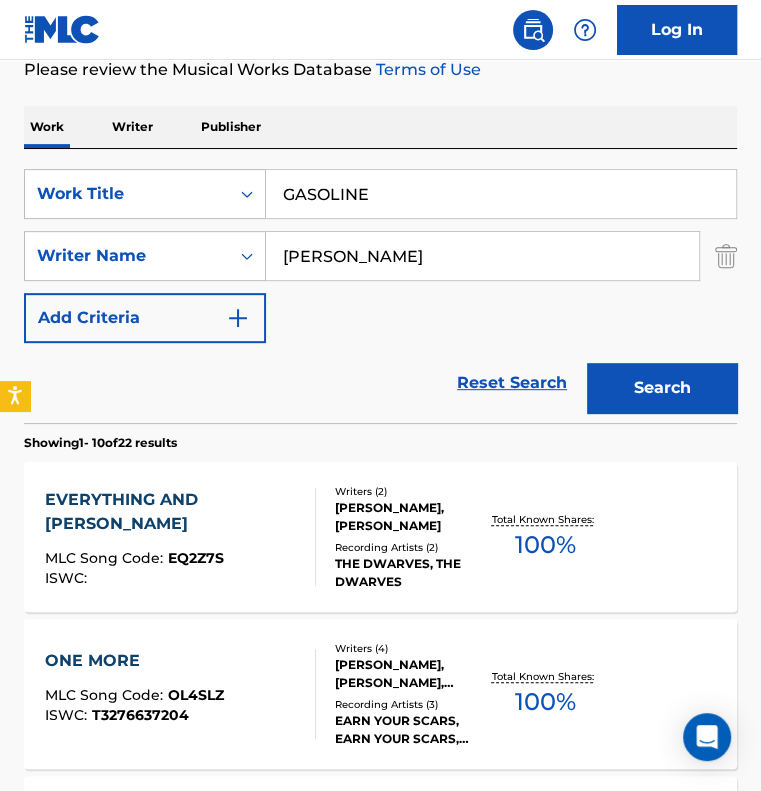 click on "Search" at bounding box center (662, 388) 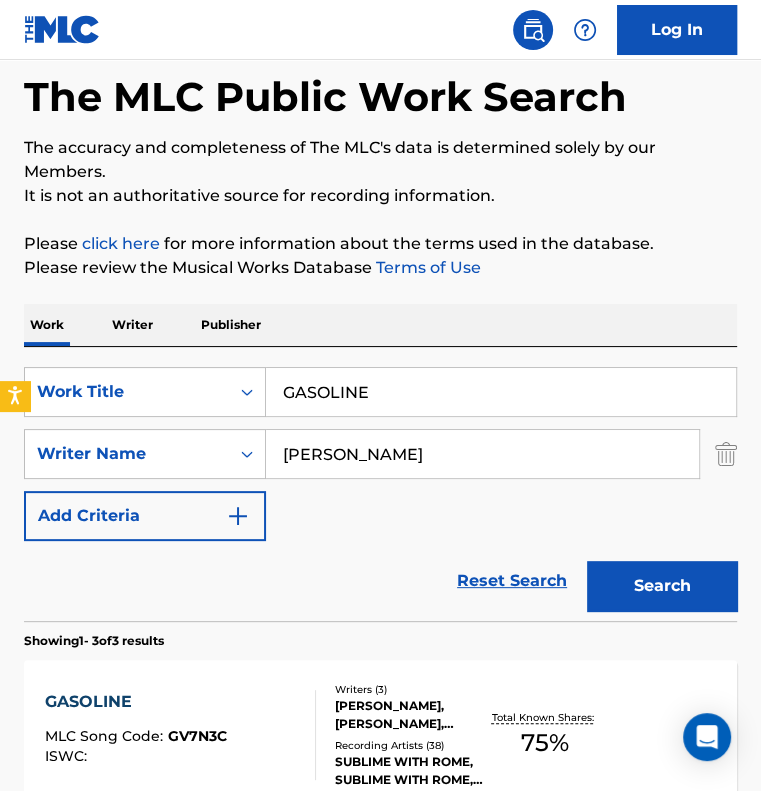 scroll, scrollTop: 90, scrollLeft: 0, axis: vertical 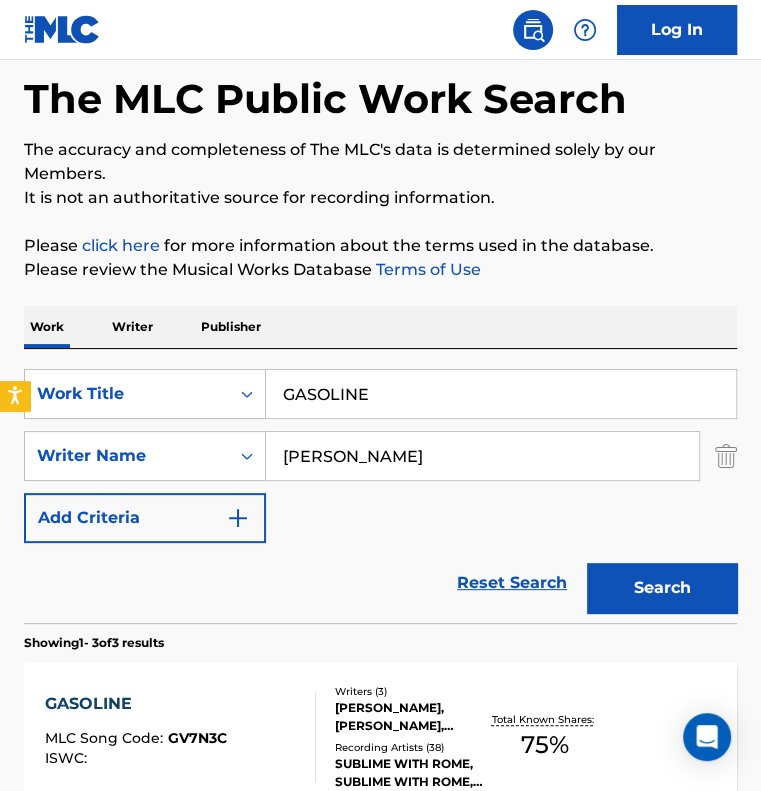 click on "GASOLINE" at bounding box center (501, 394) 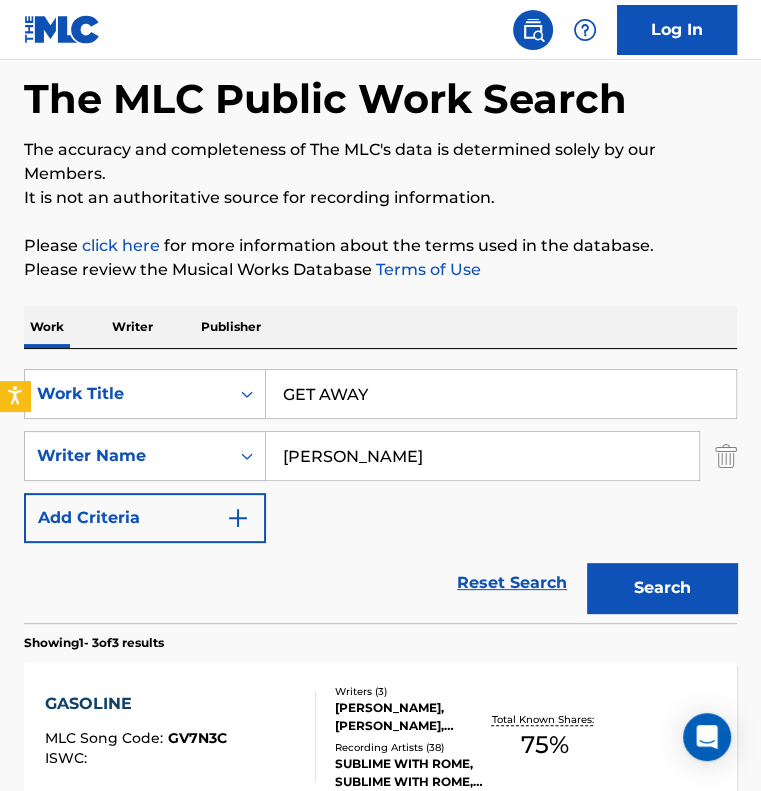 click on "Search" at bounding box center (662, 588) 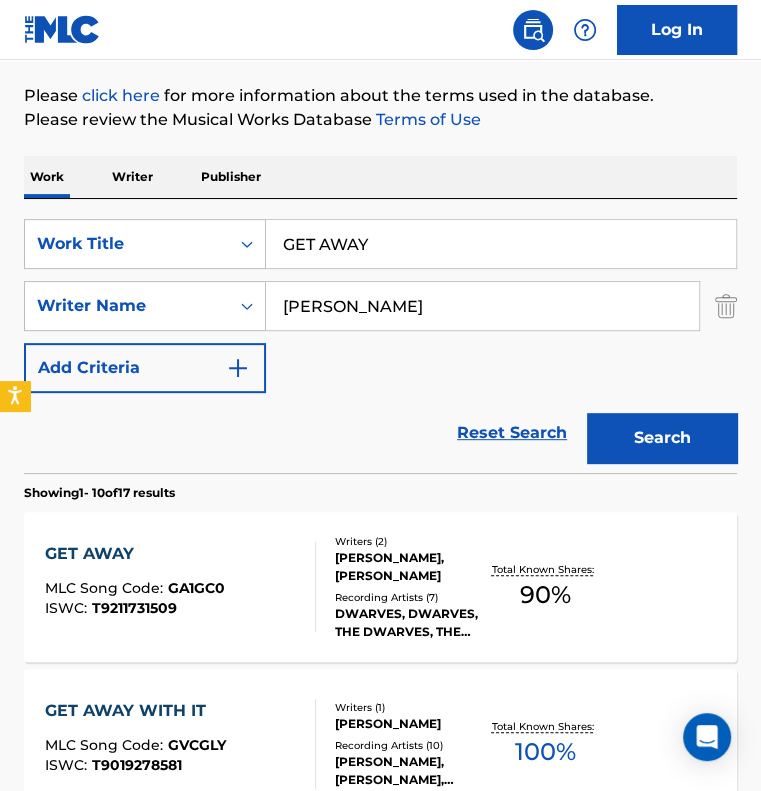 scroll, scrollTop: 290, scrollLeft: 0, axis: vertical 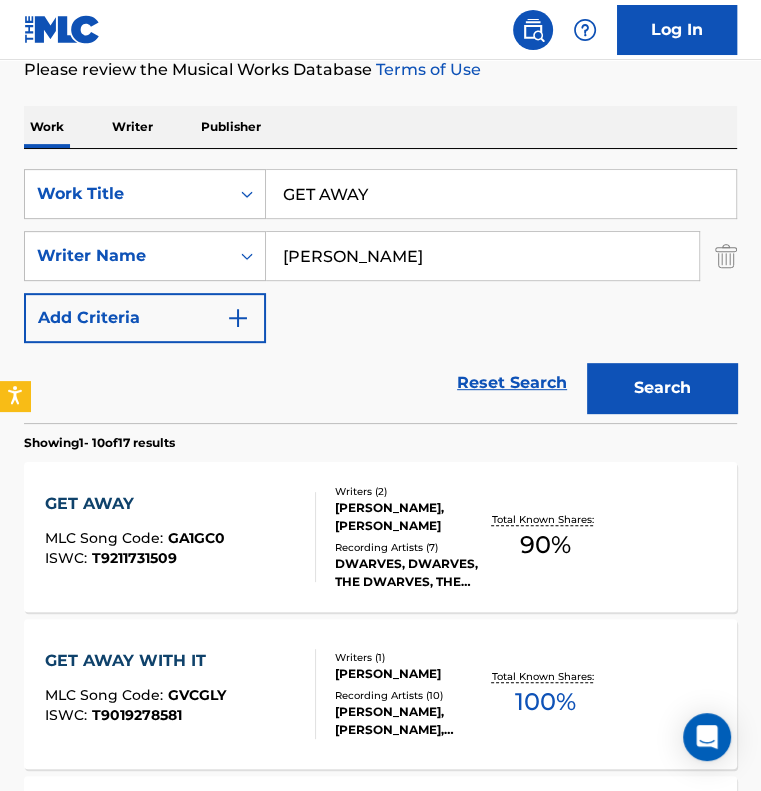 click on "GET AWAY" at bounding box center (501, 194) 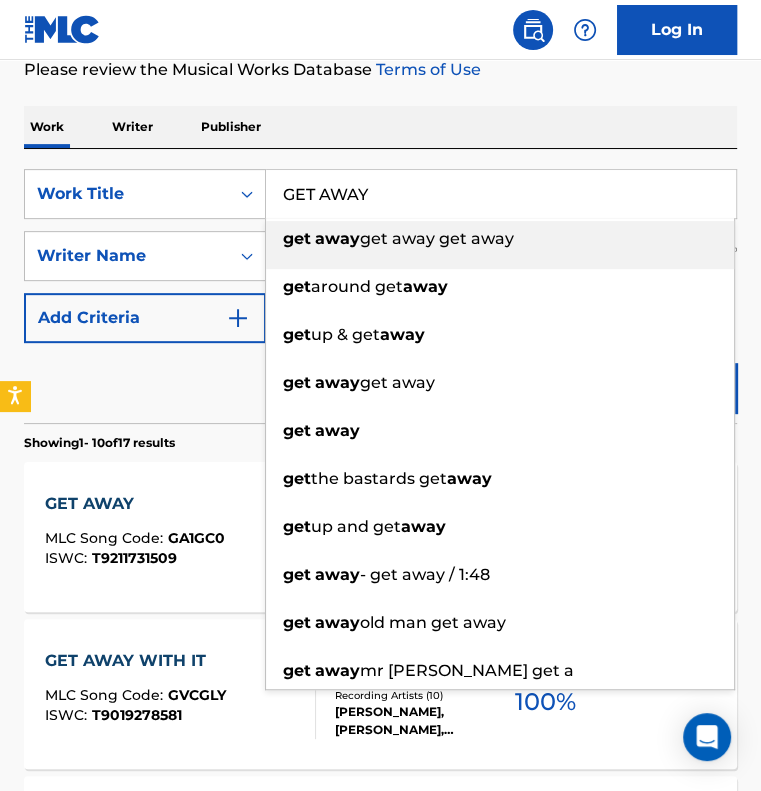 click on "GET AWAY" at bounding box center (501, 194) 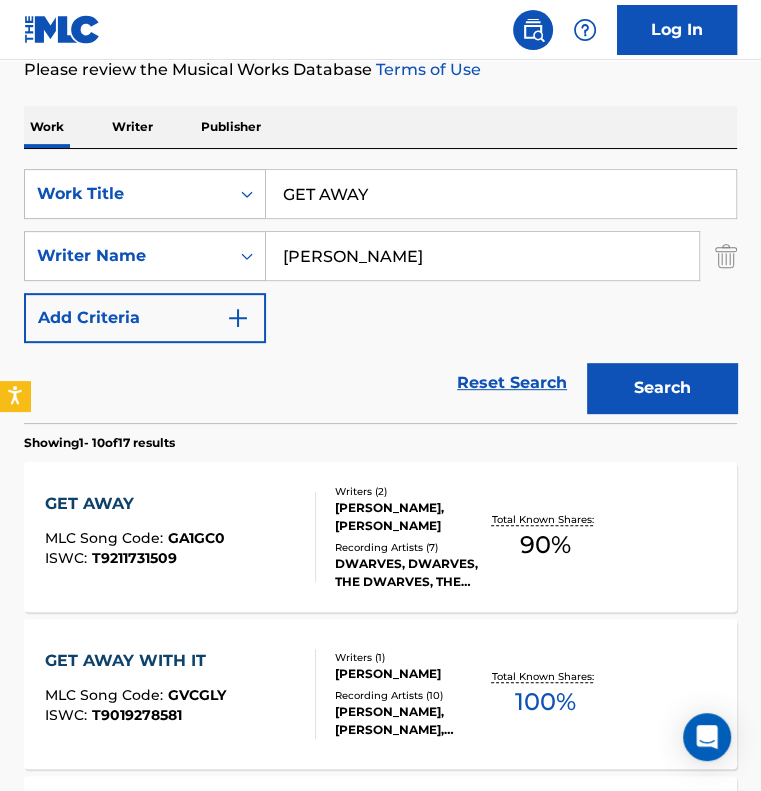 click on "GET AWAY" at bounding box center (501, 194) 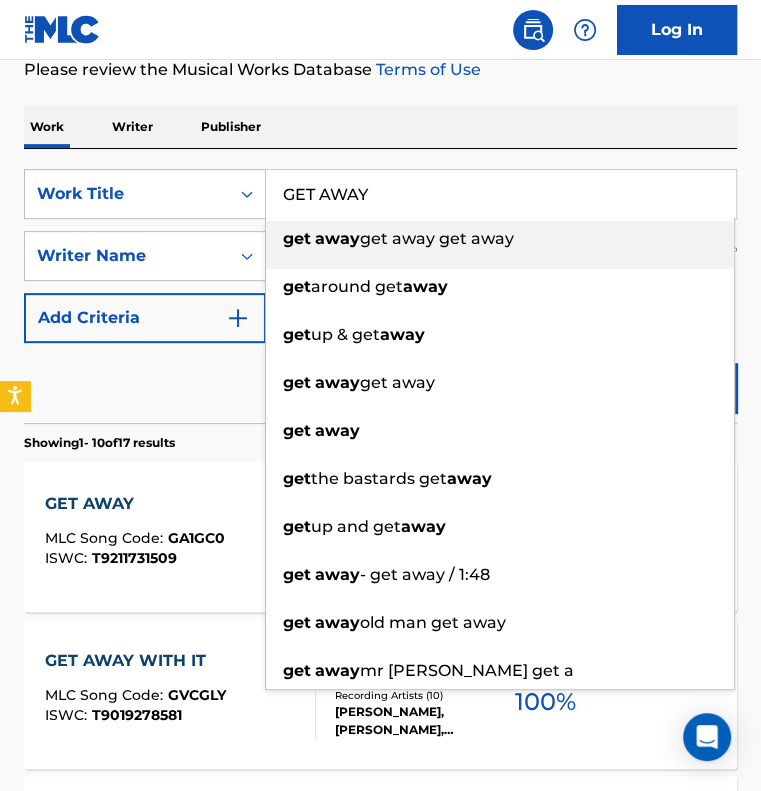 click on "GET AWAY" at bounding box center [501, 194] 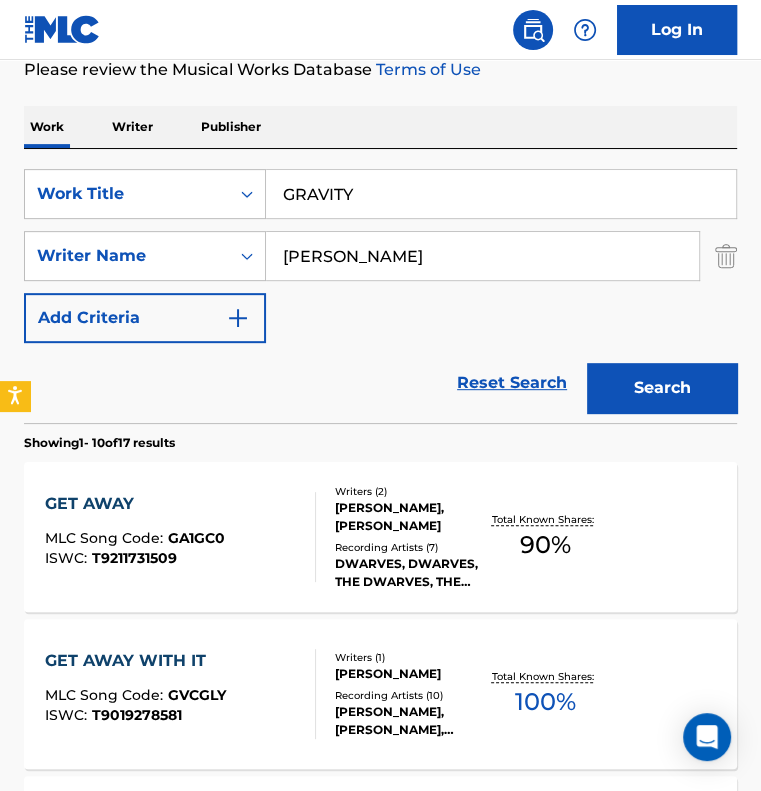 click on "Search" at bounding box center (662, 388) 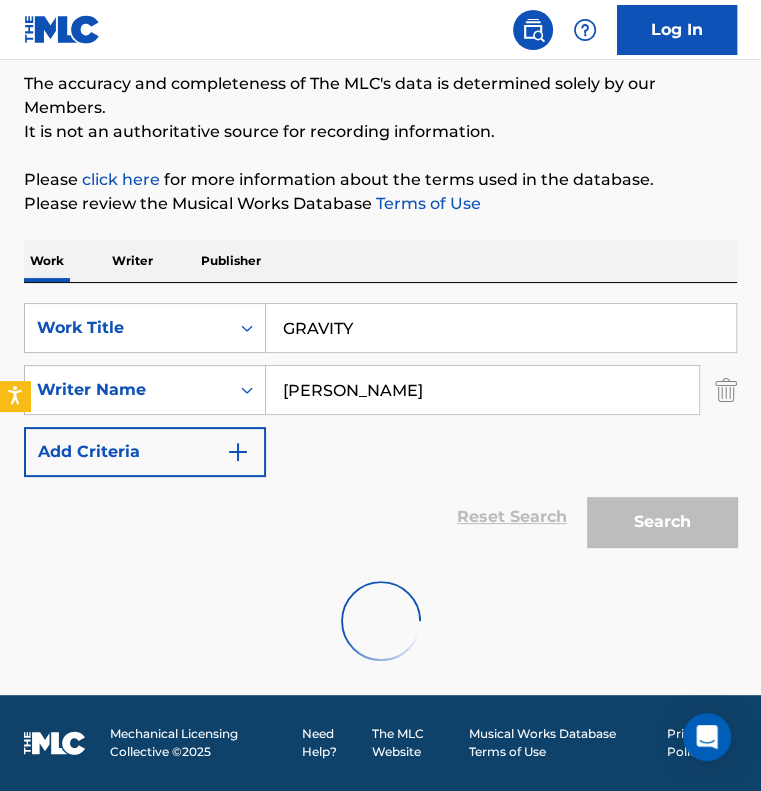 scroll, scrollTop: 90, scrollLeft: 0, axis: vertical 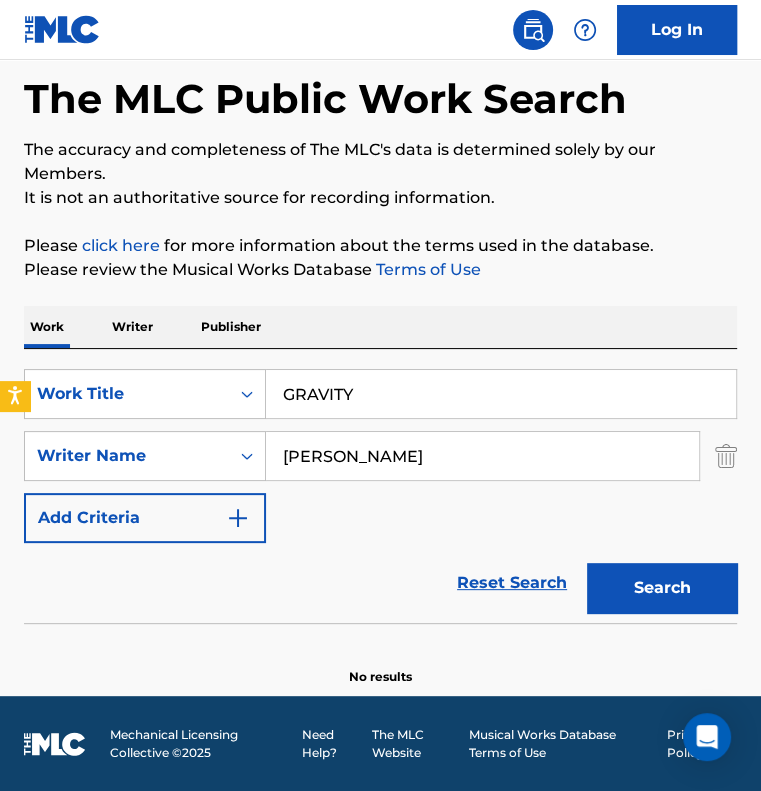 click on "GRAVITY" at bounding box center [501, 394] 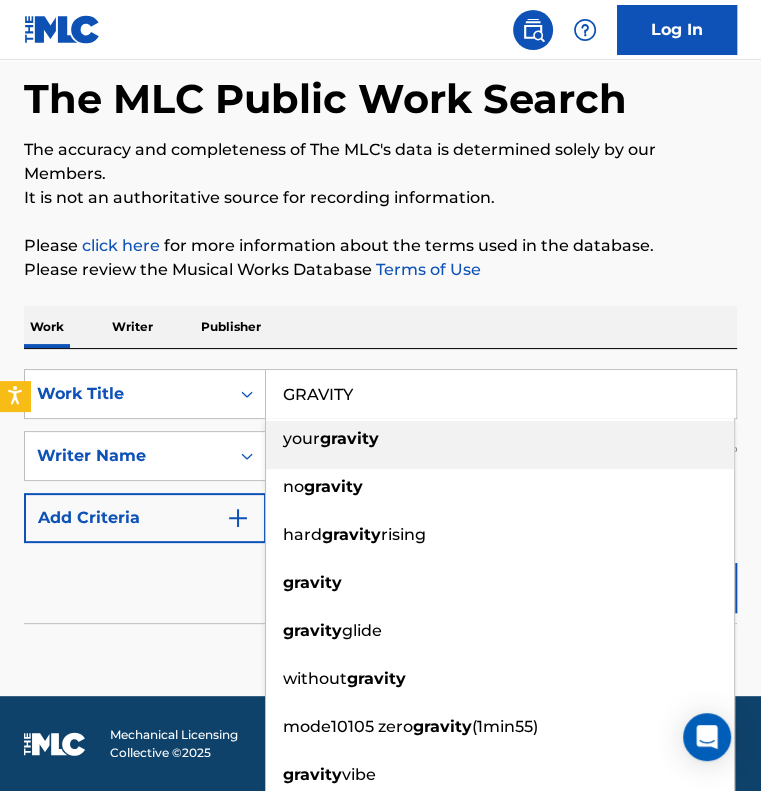 click on "GRAVITY" at bounding box center [501, 394] 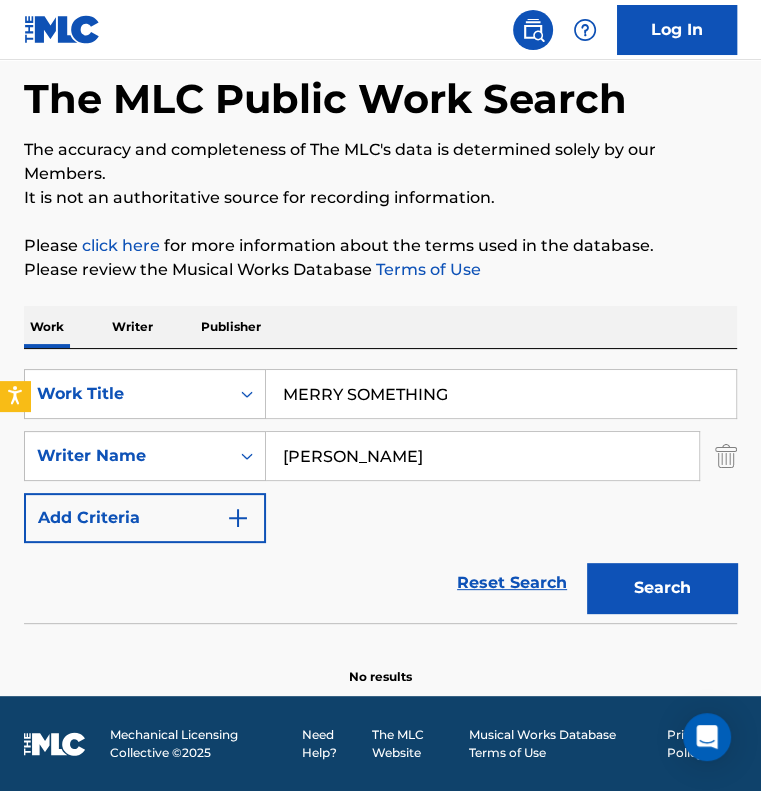 click on "Search" at bounding box center [662, 588] 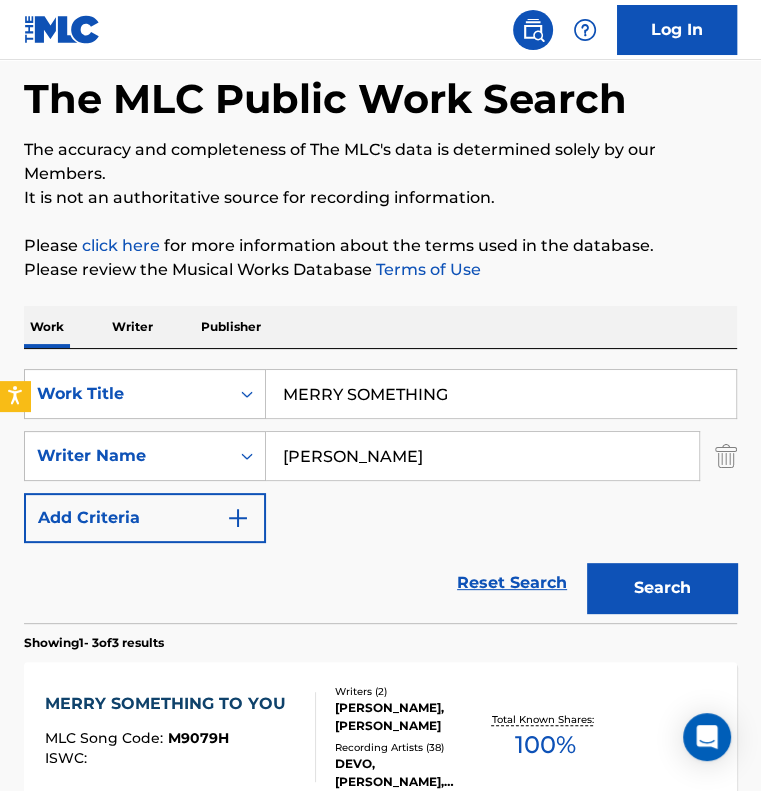 scroll, scrollTop: 190, scrollLeft: 0, axis: vertical 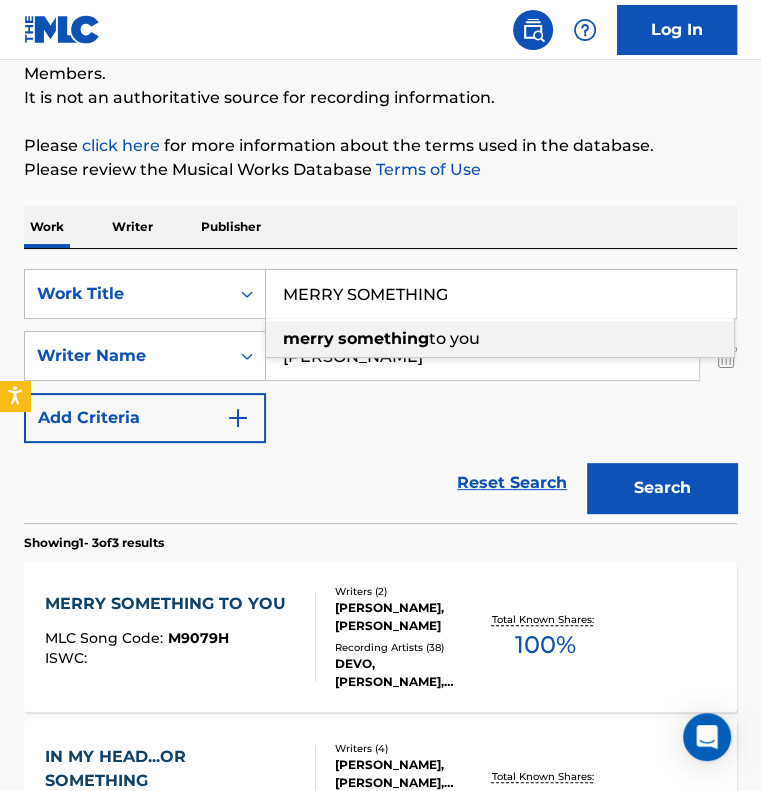 click on "MERRY SOMETHING" at bounding box center (501, 294) 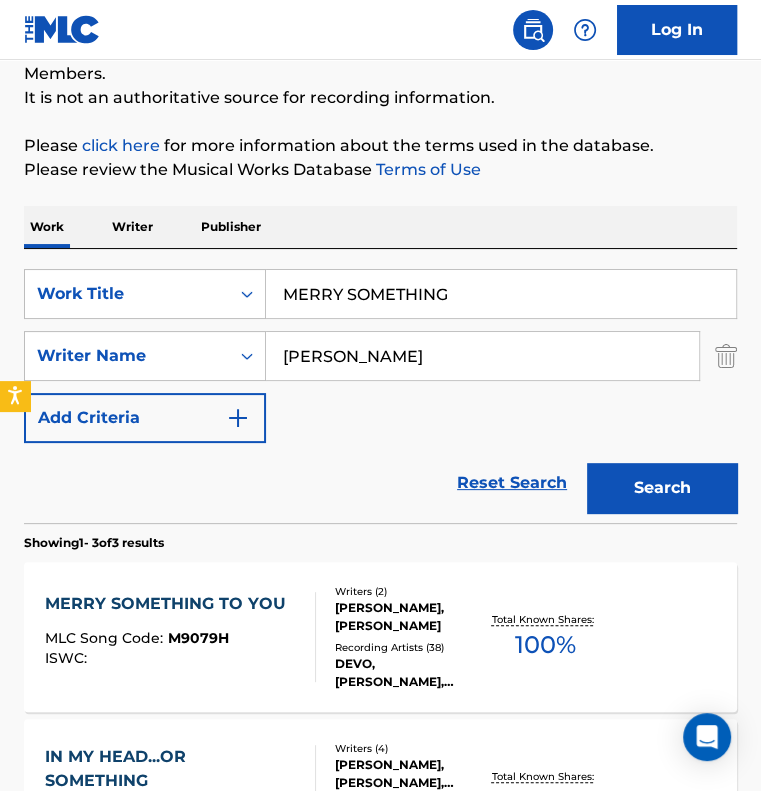 click on "MERRY SOMETHING" at bounding box center [501, 294] 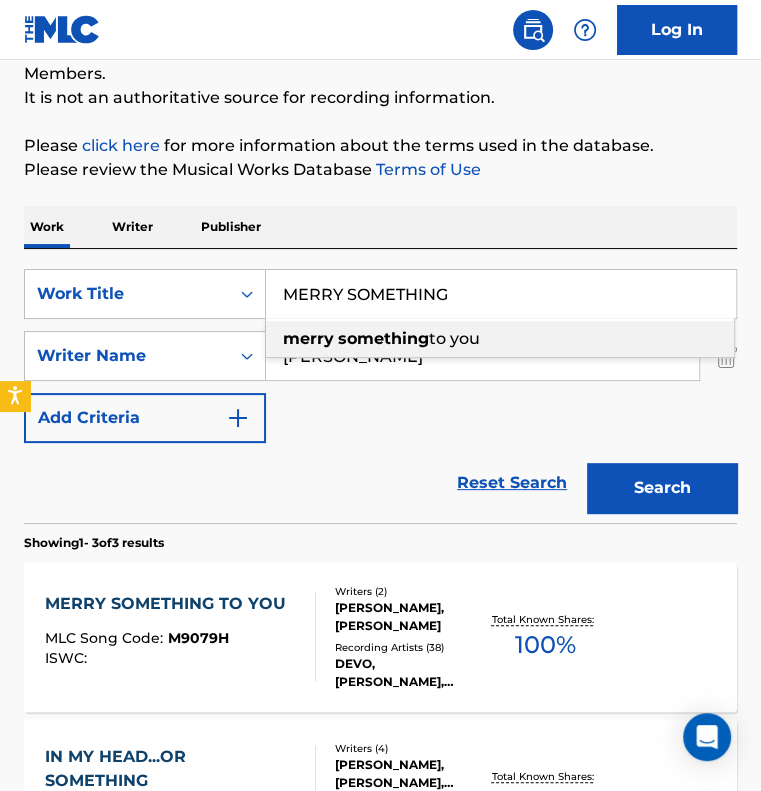 click on "MERRY SOMETHING" at bounding box center [501, 294] 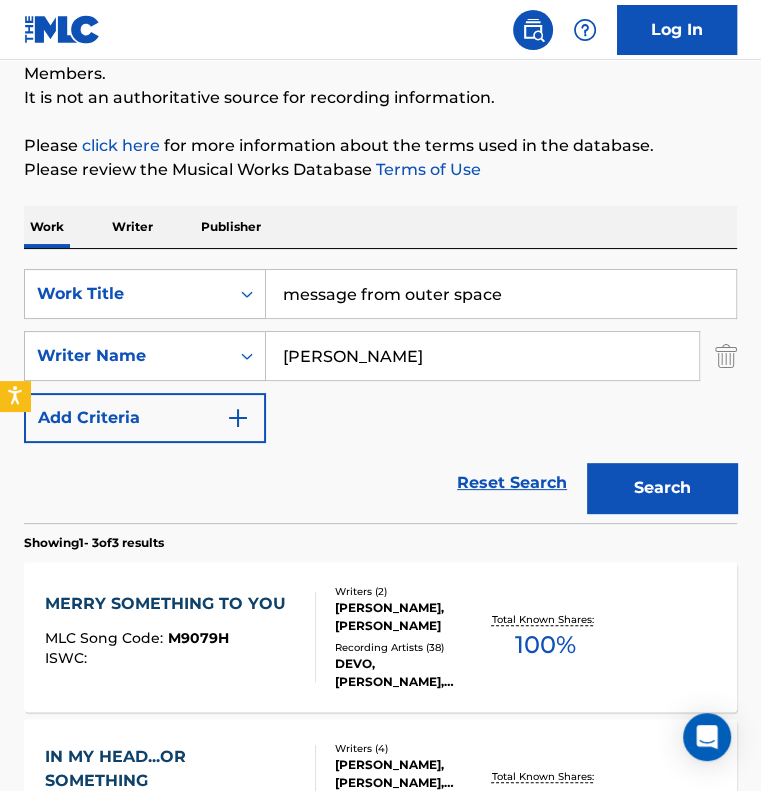 click on "Search" at bounding box center (662, 488) 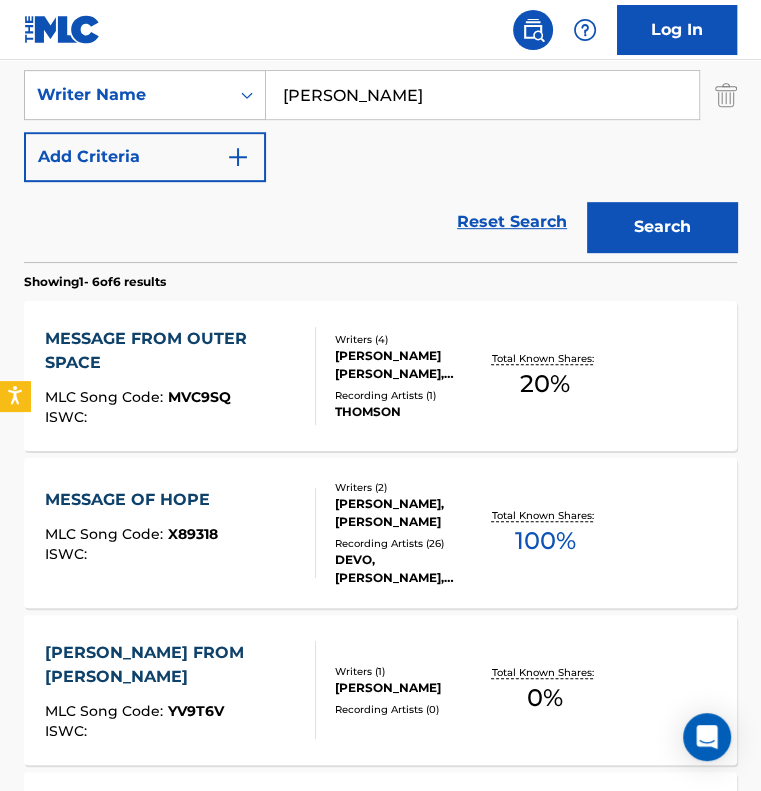 scroll, scrollTop: 490, scrollLeft: 0, axis: vertical 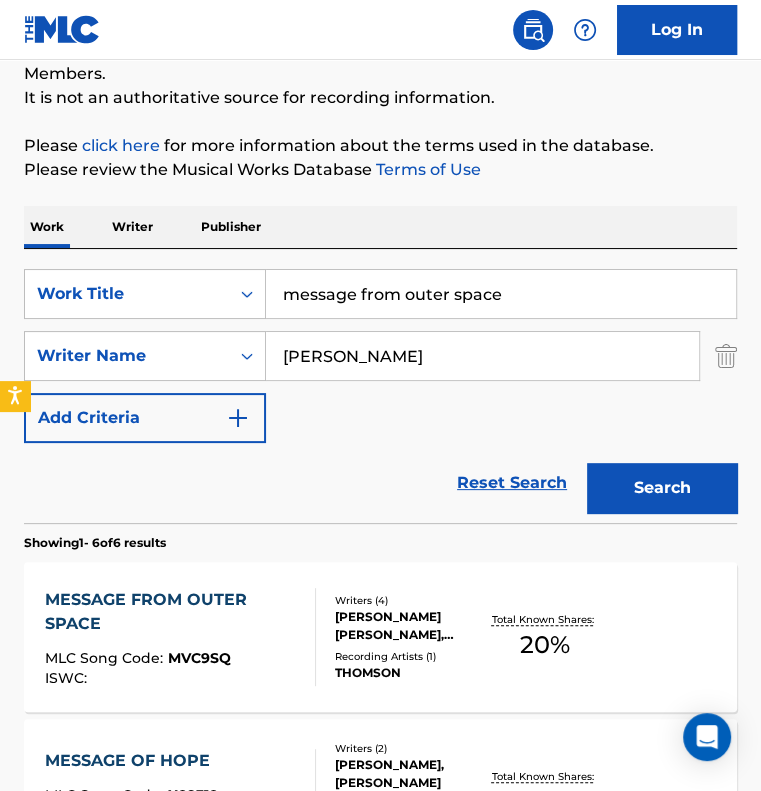 click on "message from outer space" at bounding box center [501, 294] 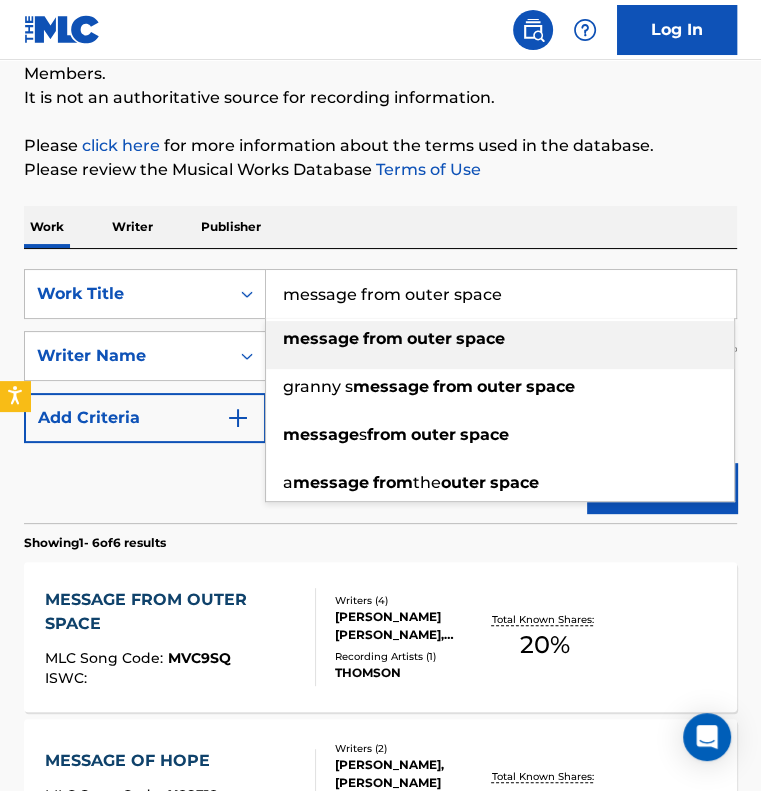 click on "message from outer space" at bounding box center (501, 294) 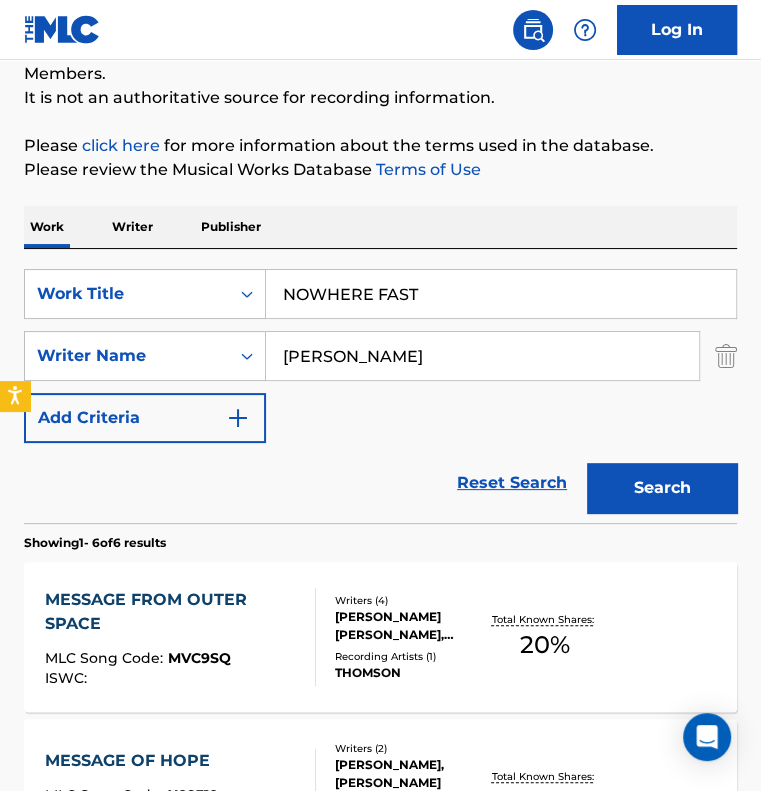 type on "NOWHERE FAST" 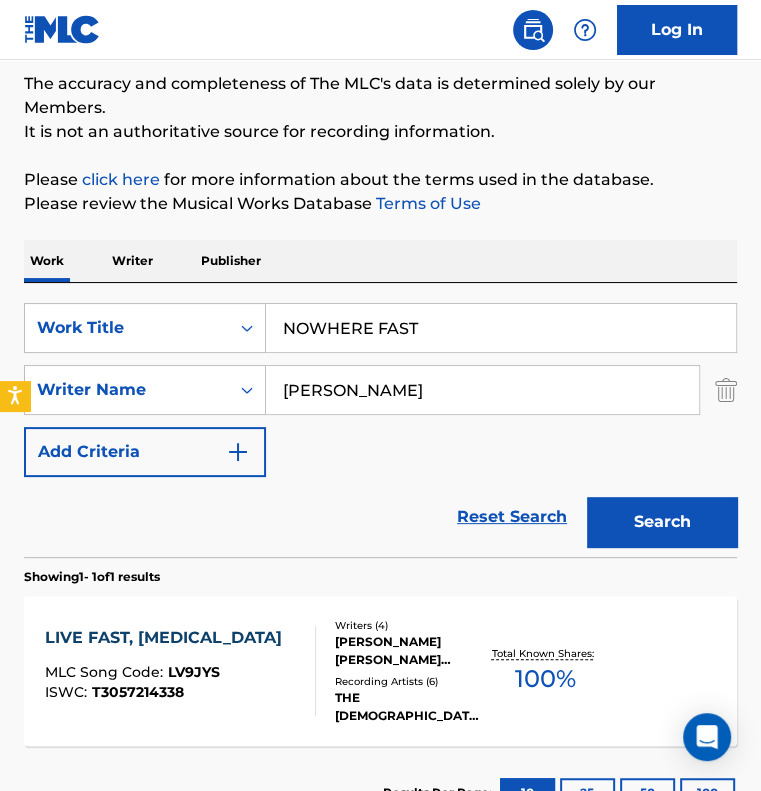 scroll, scrollTop: 190, scrollLeft: 0, axis: vertical 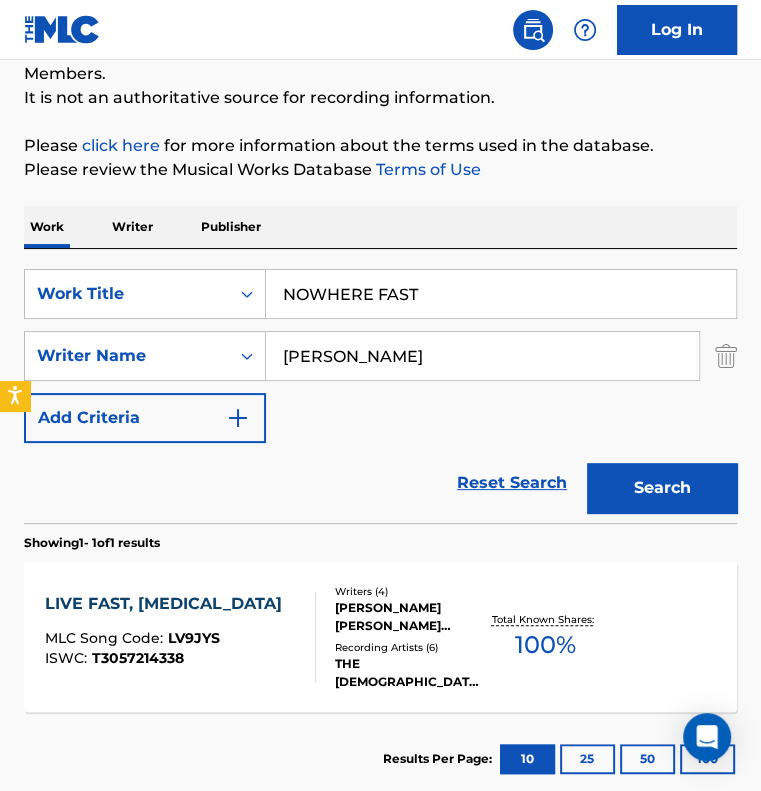 click at bounding box center (307, 637) 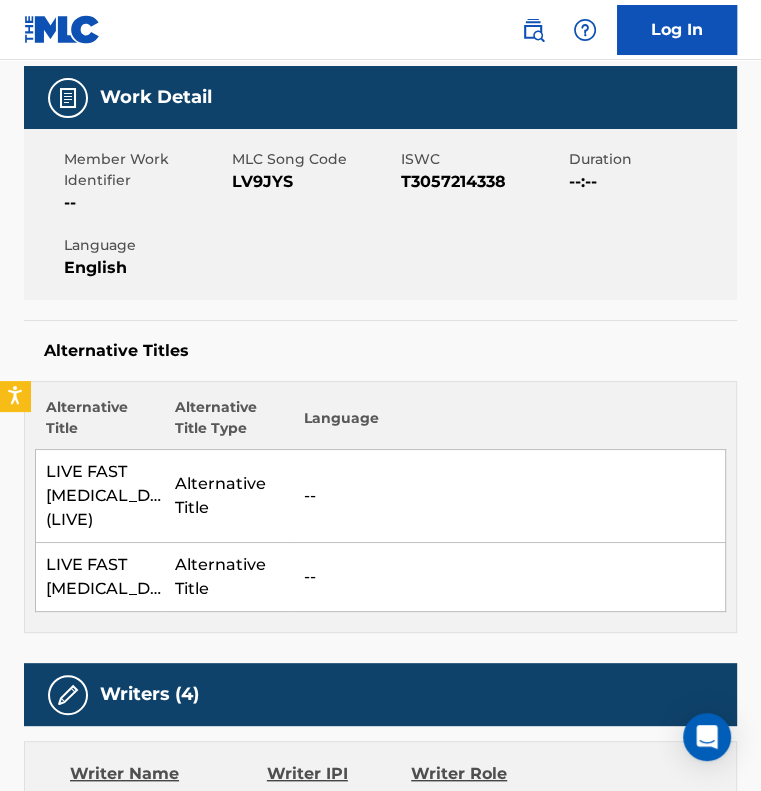 scroll, scrollTop: 300, scrollLeft: 0, axis: vertical 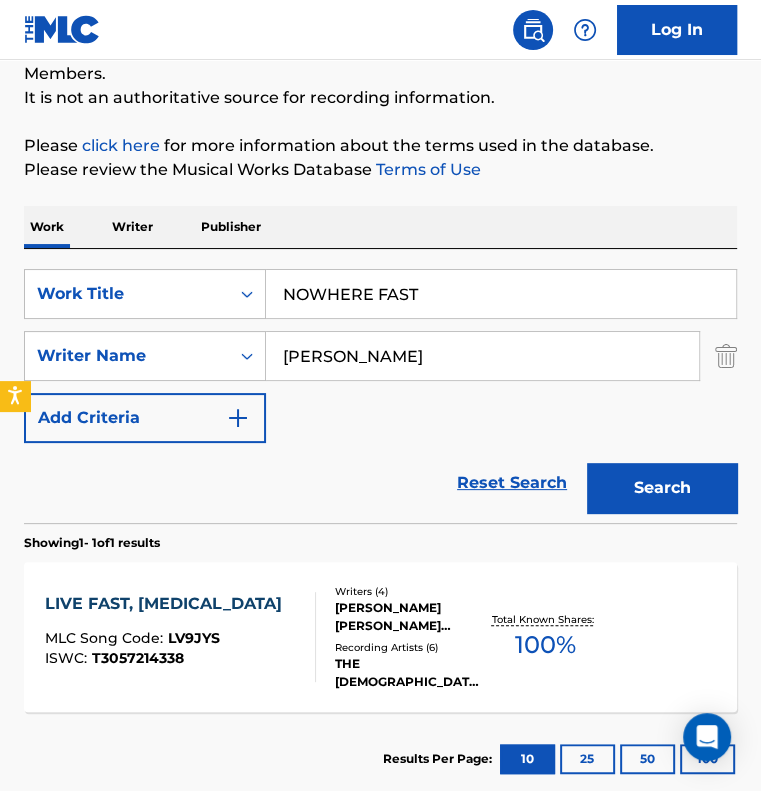 click on "Search" at bounding box center (662, 488) 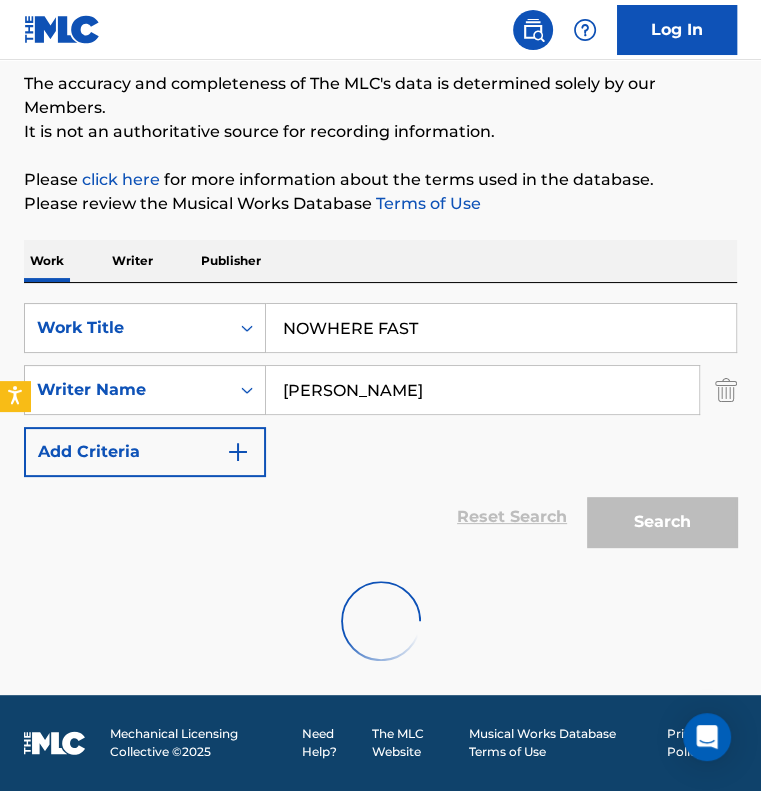 scroll, scrollTop: 190, scrollLeft: 0, axis: vertical 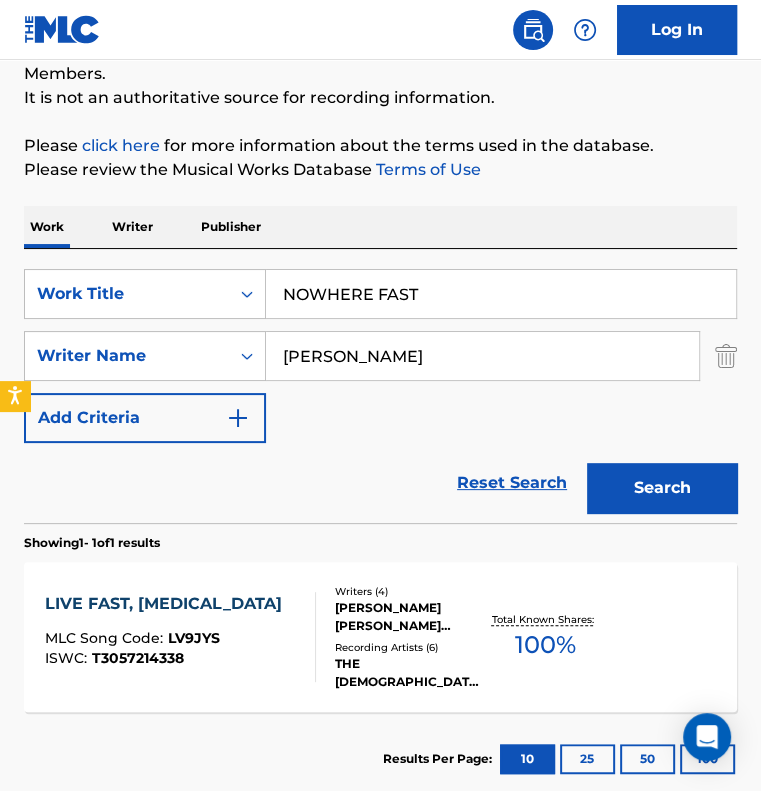 click on "NOWHERE FAST" at bounding box center (501, 294) 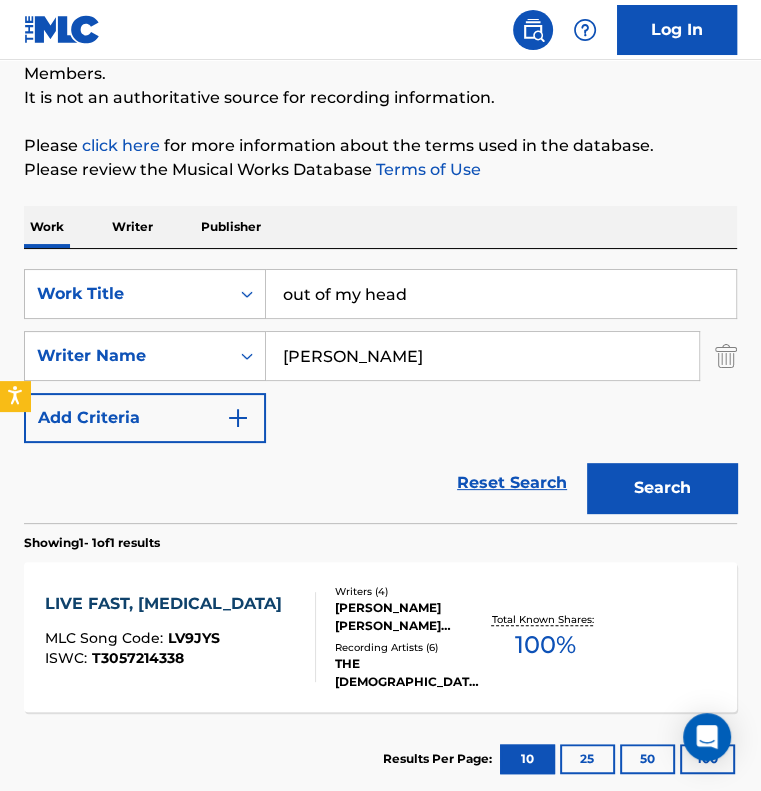 type on "out of my head" 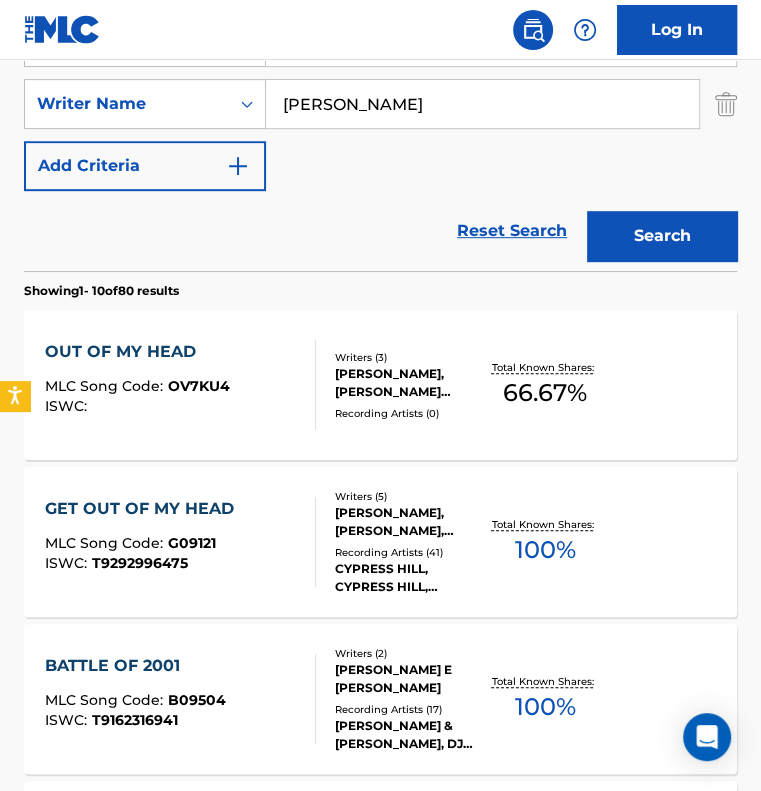 scroll, scrollTop: 490, scrollLeft: 0, axis: vertical 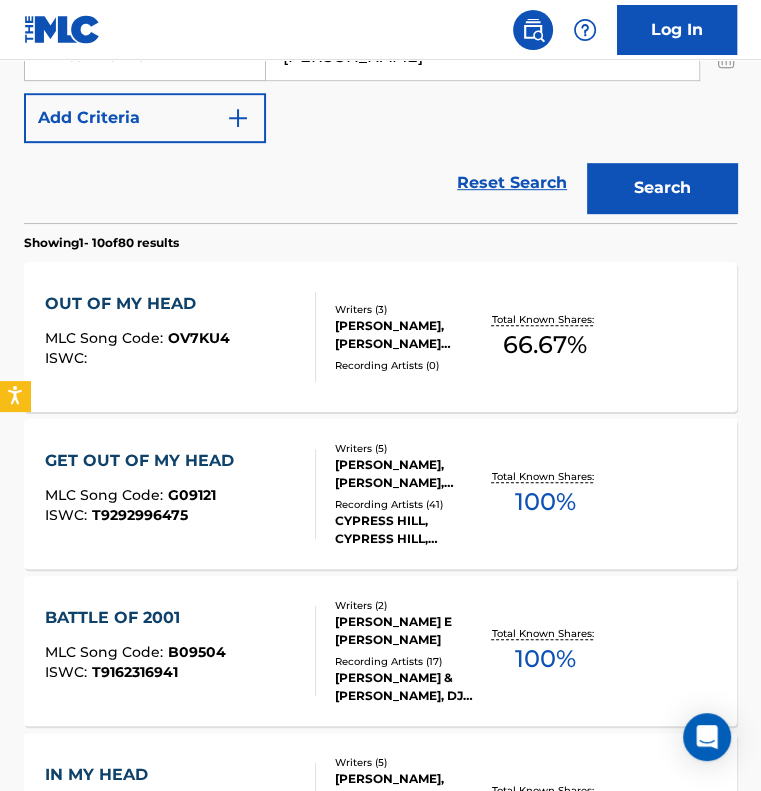 click on "[PERSON_NAME], [PERSON_NAME] [PERSON_NAME], [PERSON_NAME]" at bounding box center [410, 335] 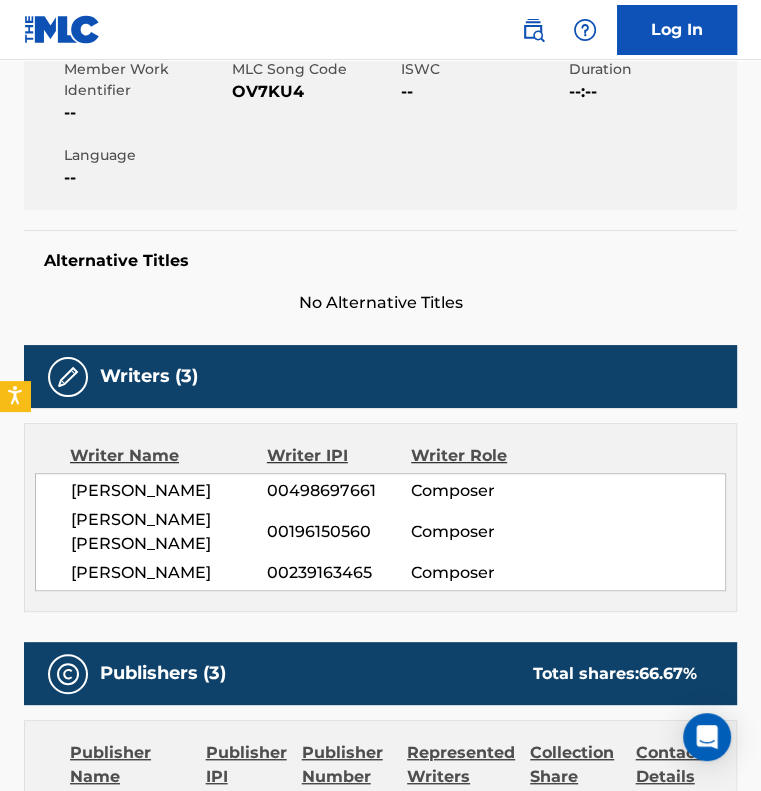 scroll, scrollTop: 400, scrollLeft: 0, axis: vertical 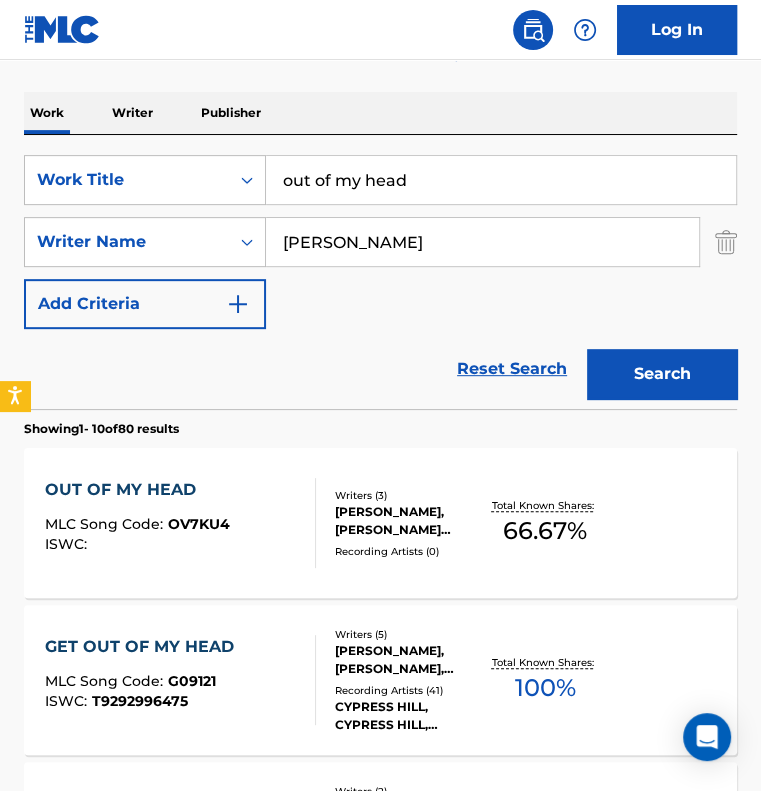 click on "out of my head" at bounding box center [501, 180] 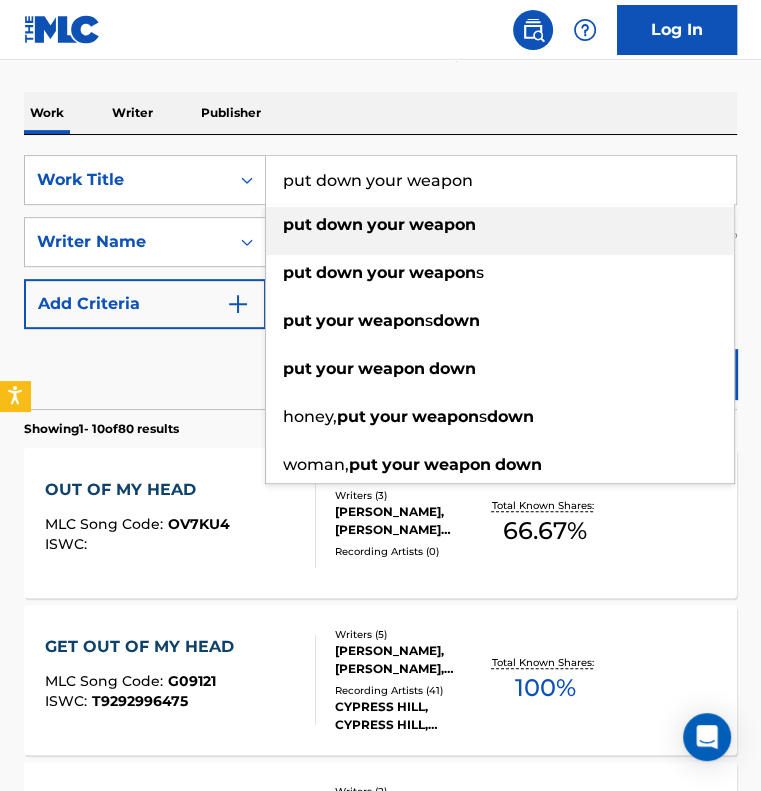 click on "Search" at bounding box center (662, 374) 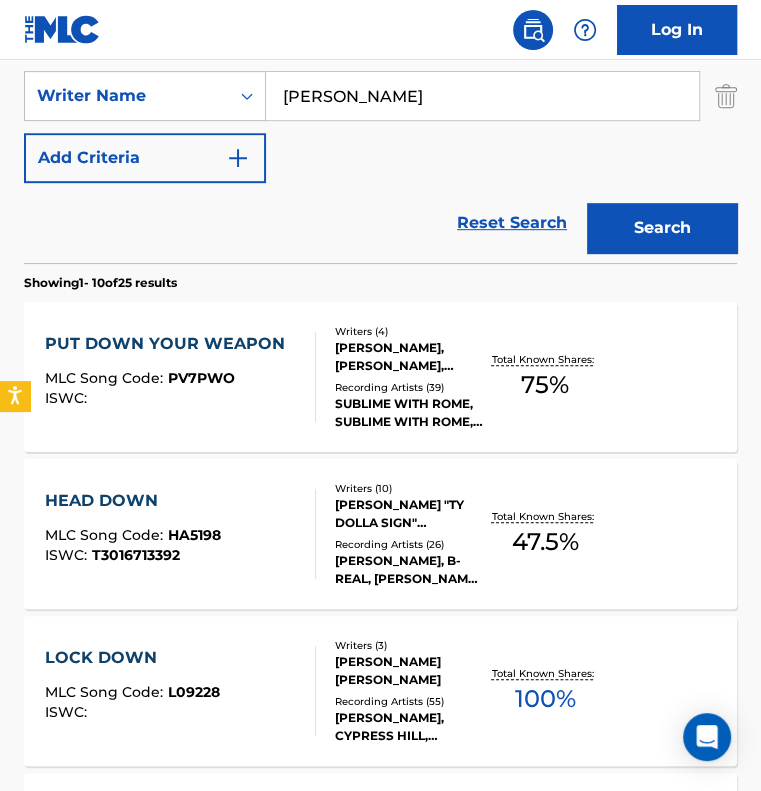 scroll, scrollTop: 404, scrollLeft: 0, axis: vertical 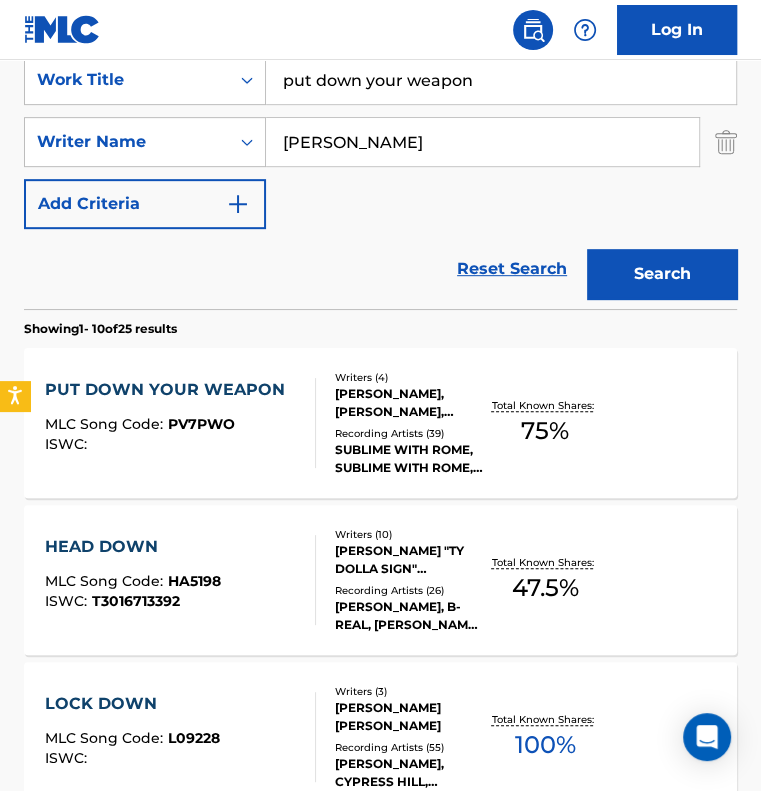 click on "put down your weapon" at bounding box center (501, 80) 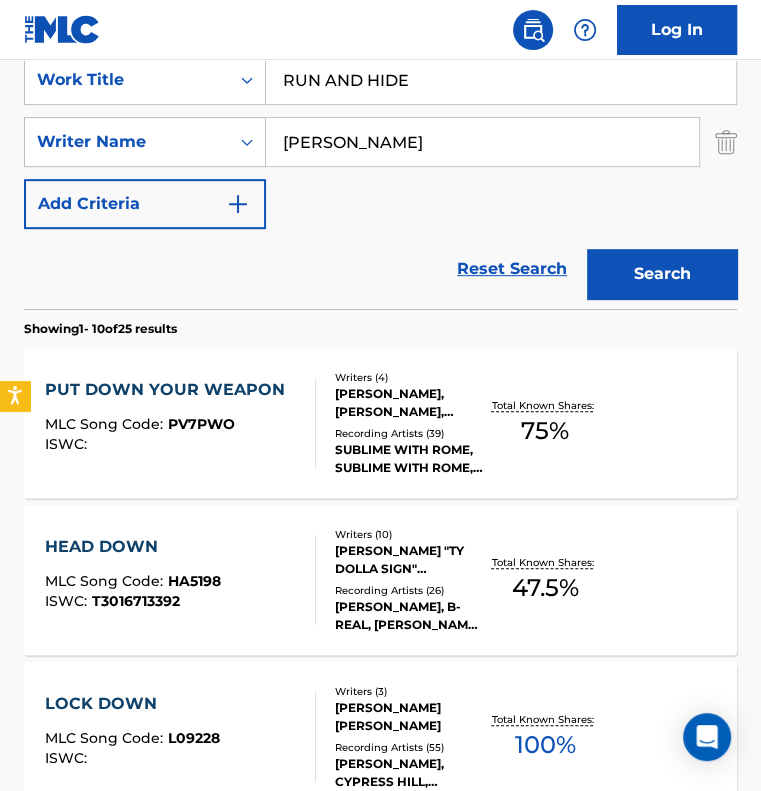 click on "Search" at bounding box center (662, 274) 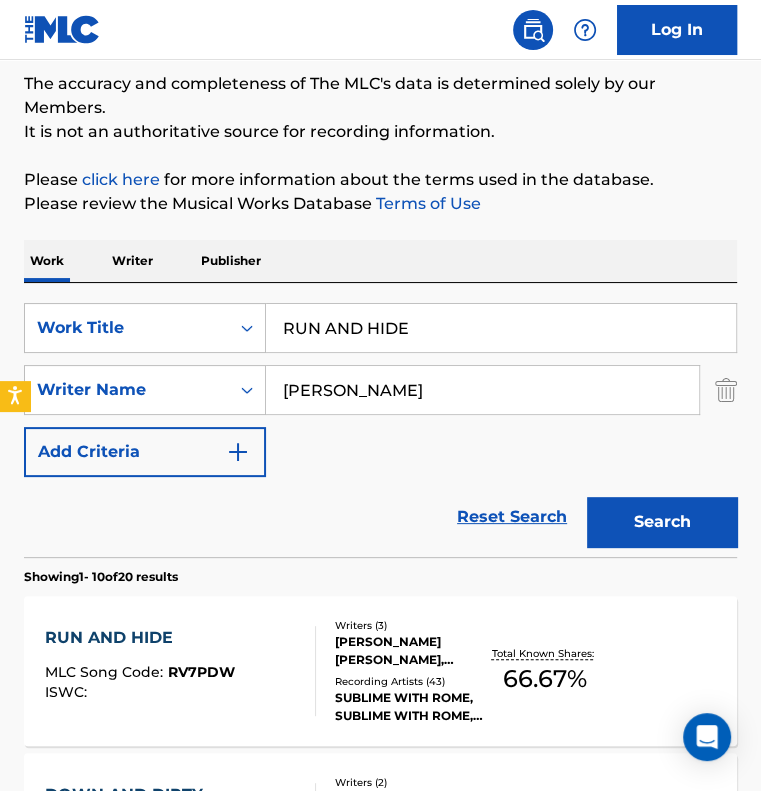 scroll, scrollTop: 404, scrollLeft: 0, axis: vertical 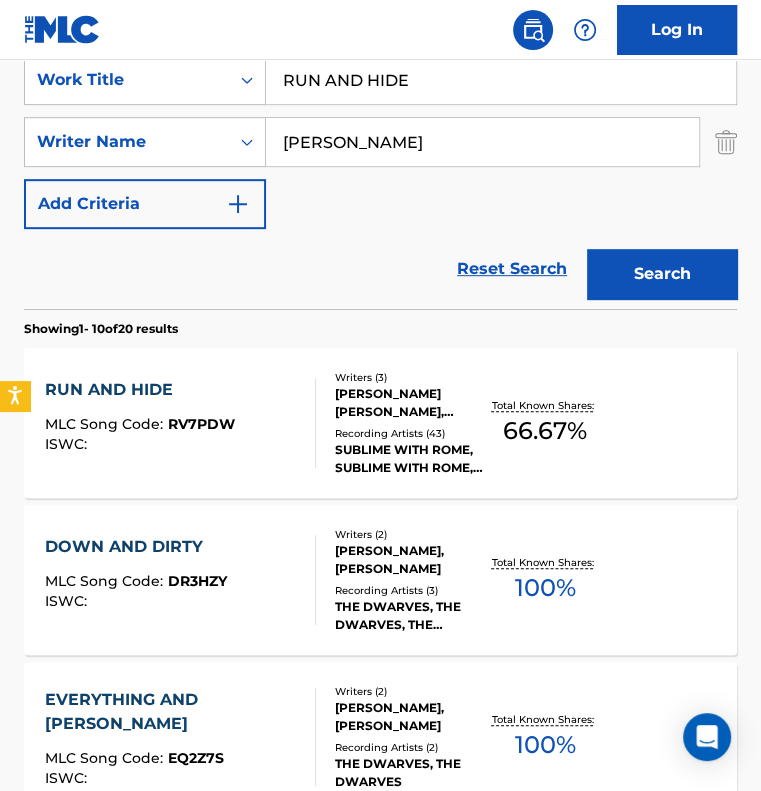 click on "RUN AND HIDE" at bounding box center [501, 80] 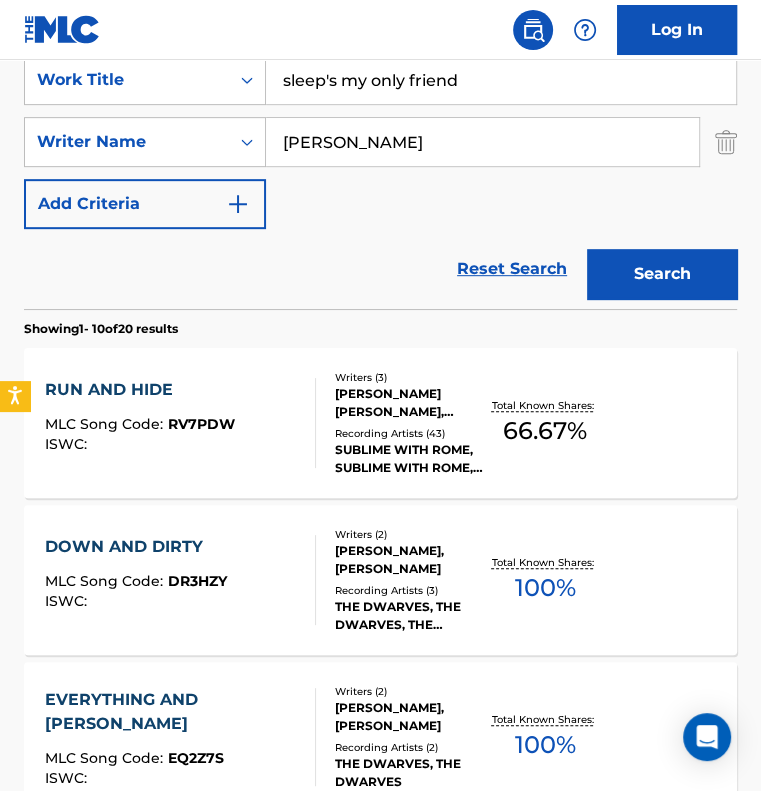 click on "Search" at bounding box center [662, 274] 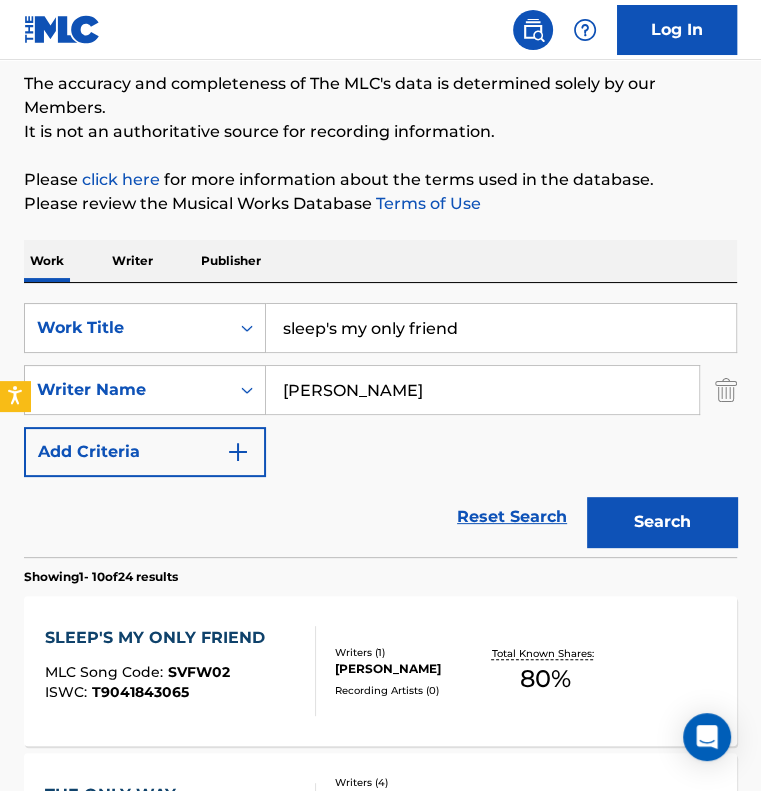 scroll, scrollTop: 404, scrollLeft: 0, axis: vertical 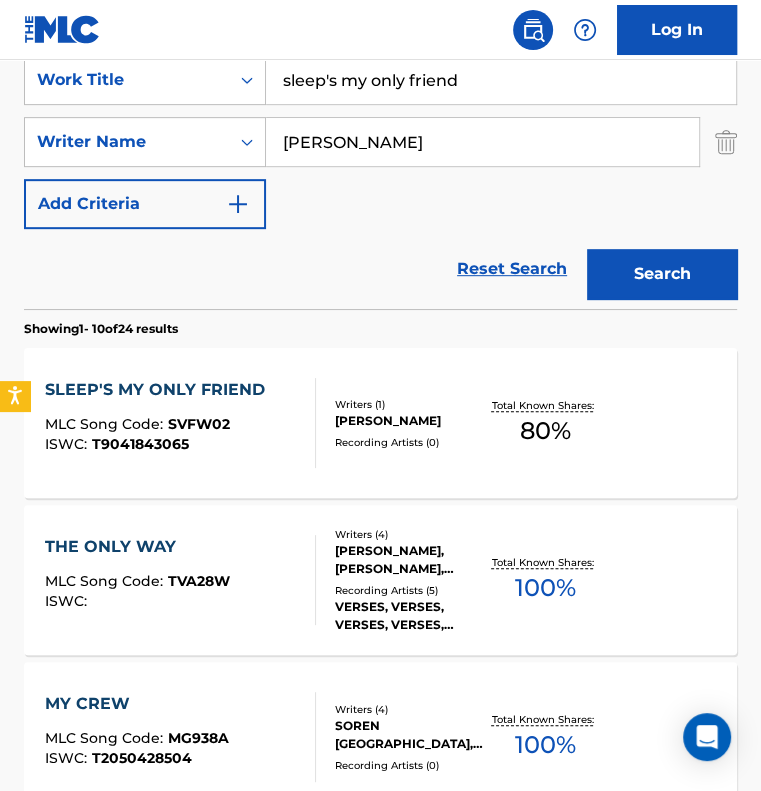click on "sleep's my only friend" at bounding box center (501, 80) 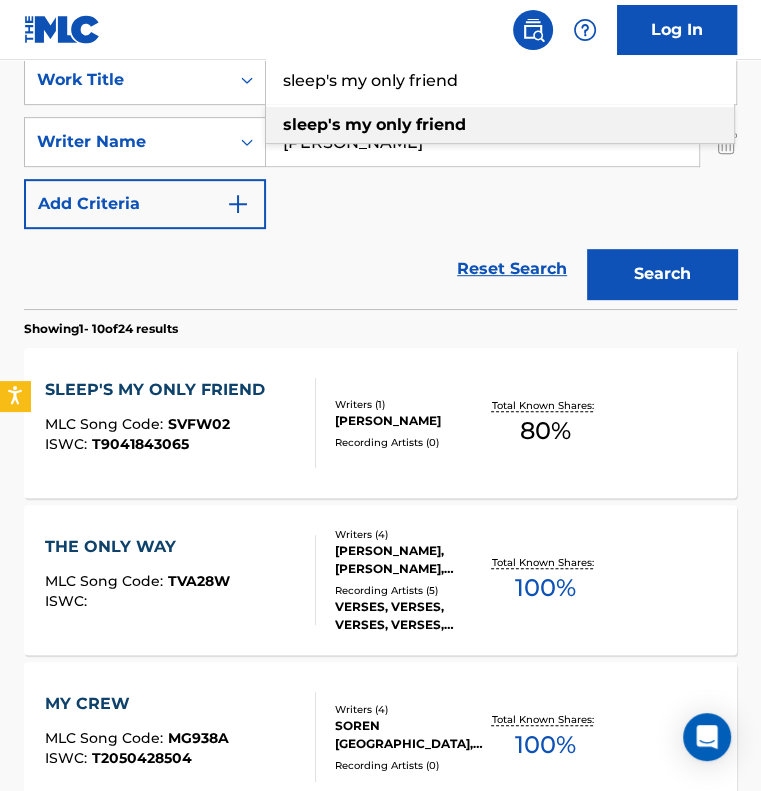 click on "sleep's my only friend" at bounding box center (501, 80) 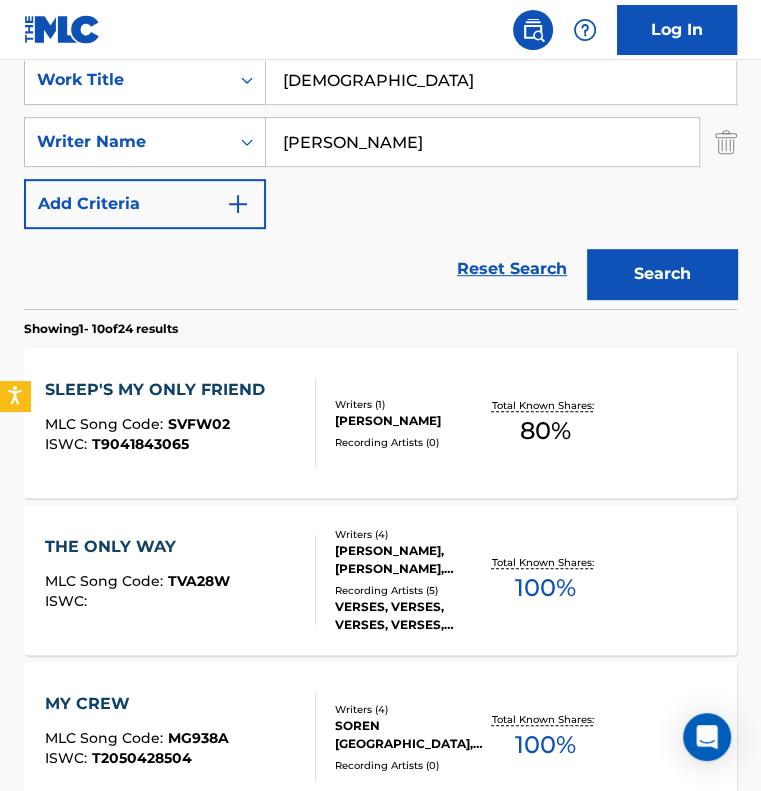 type on "[DEMOGRAPHIC_DATA]" 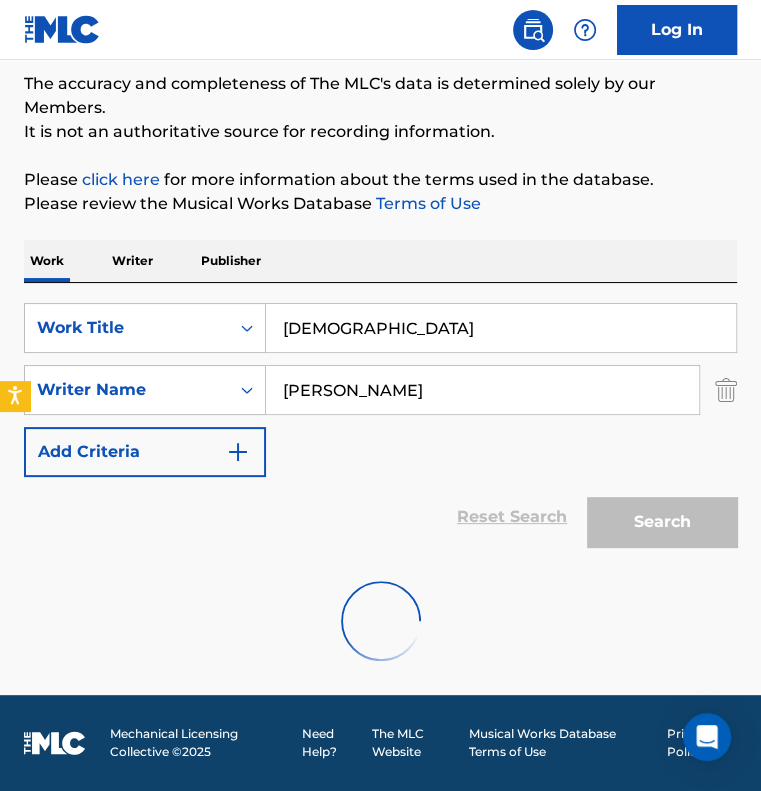 scroll, scrollTop: 90, scrollLeft: 0, axis: vertical 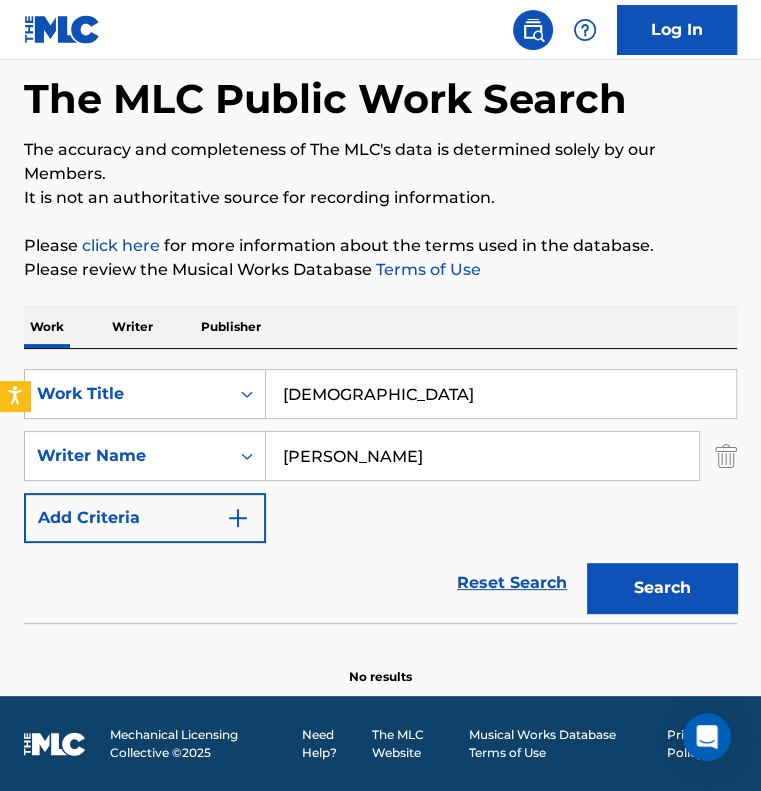 click on "Search" at bounding box center (662, 588) 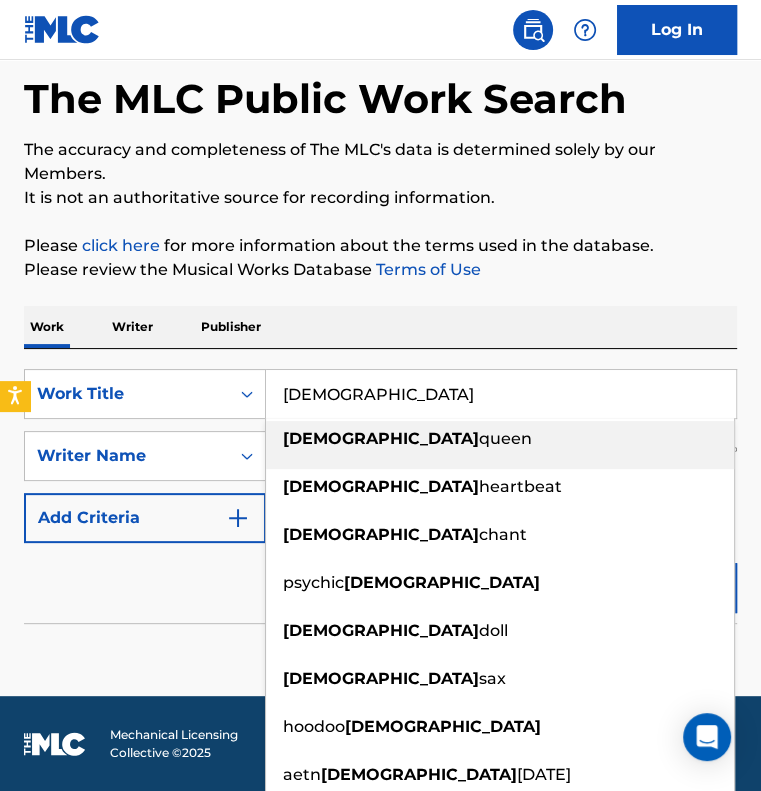 click on "[DEMOGRAPHIC_DATA]" at bounding box center (501, 394) 